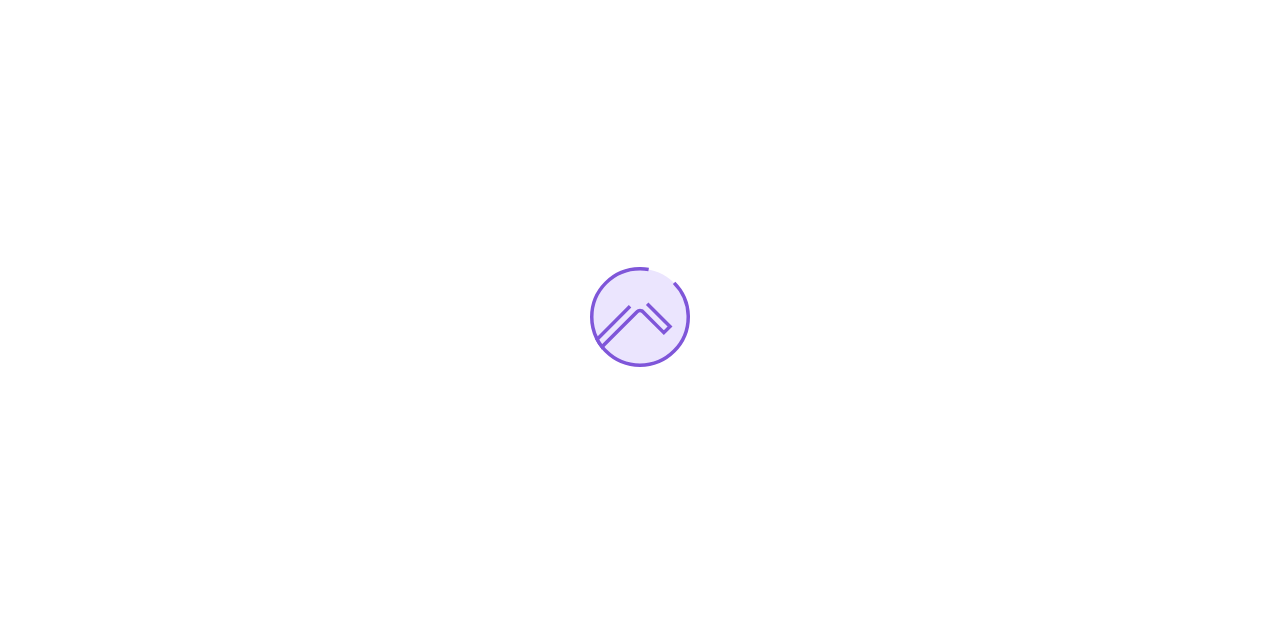 scroll, scrollTop: 0, scrollLeft: 0, axis: both 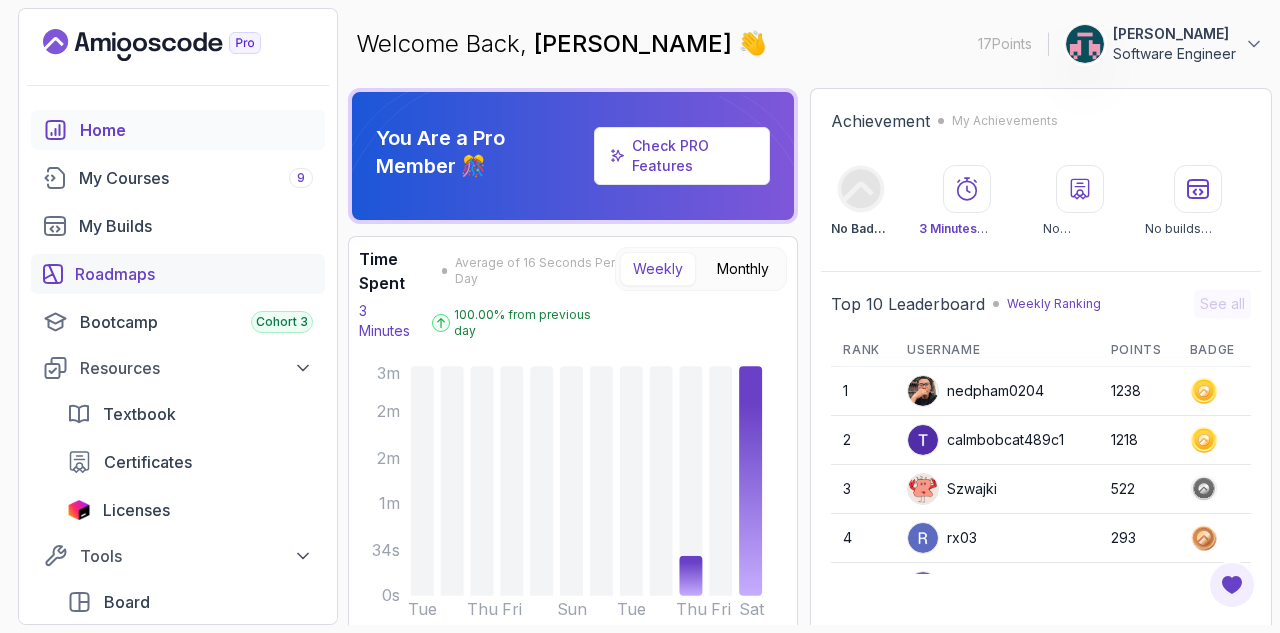 click on "Roadmaps" at bounding box center (194, 274) 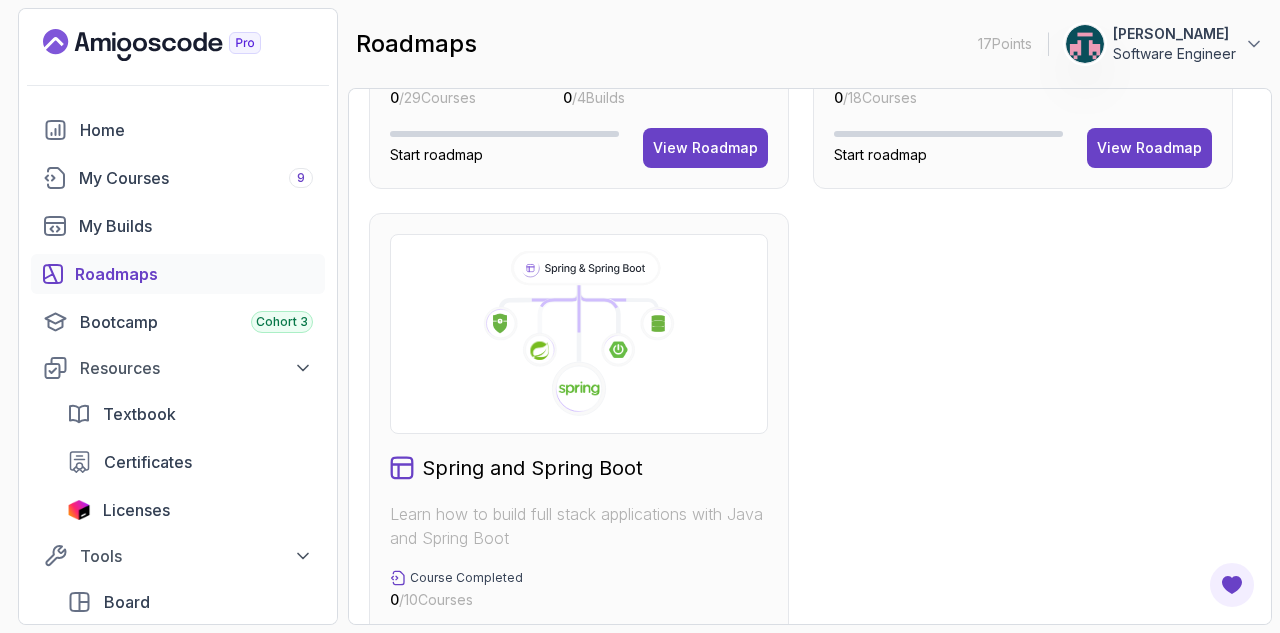 scroll, scrollTop: 984, scrollLeft: 0, axis: vertical 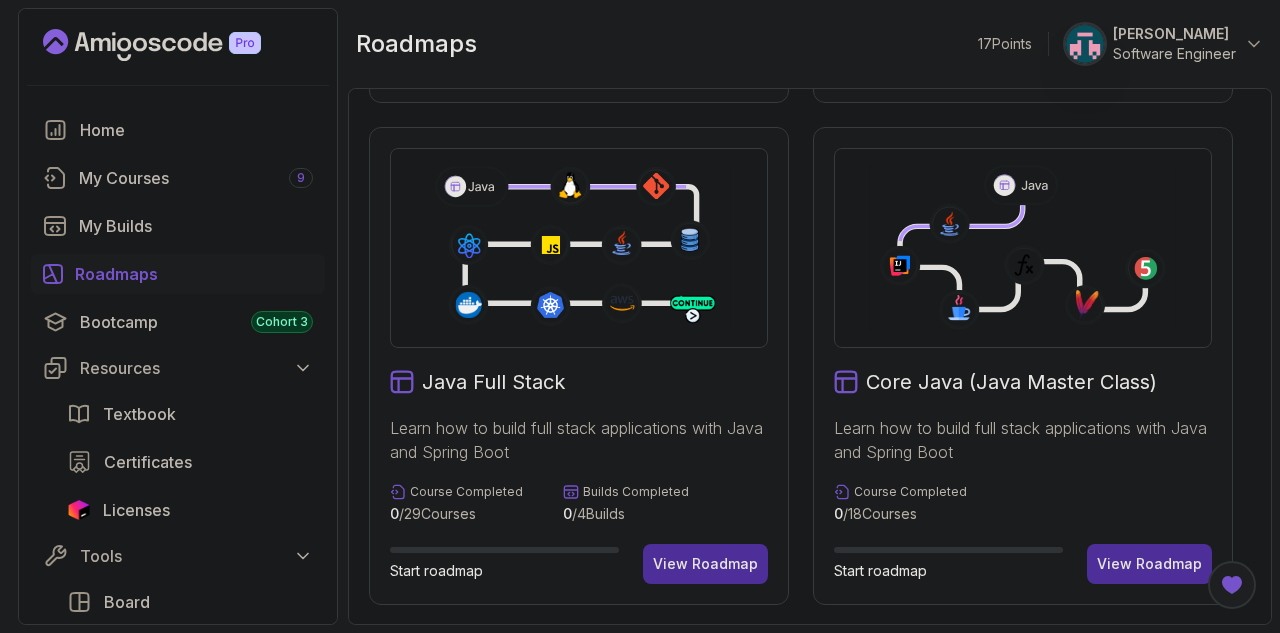 click 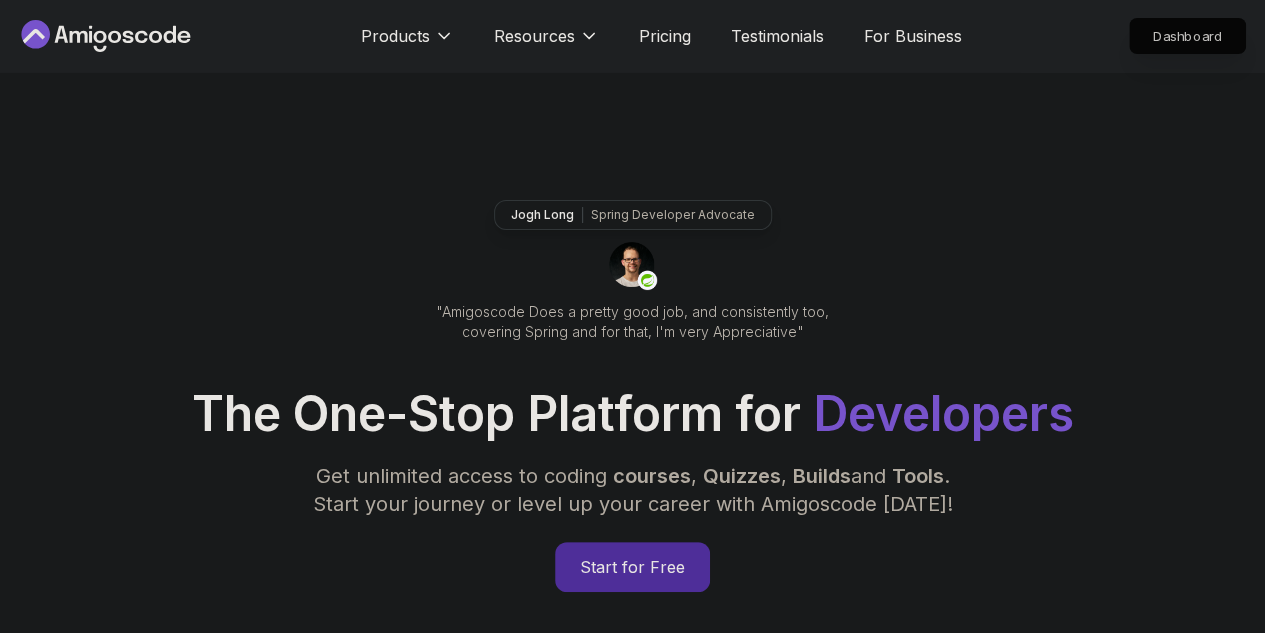 click on "Dashboard" at bounding box center (1187, 36) 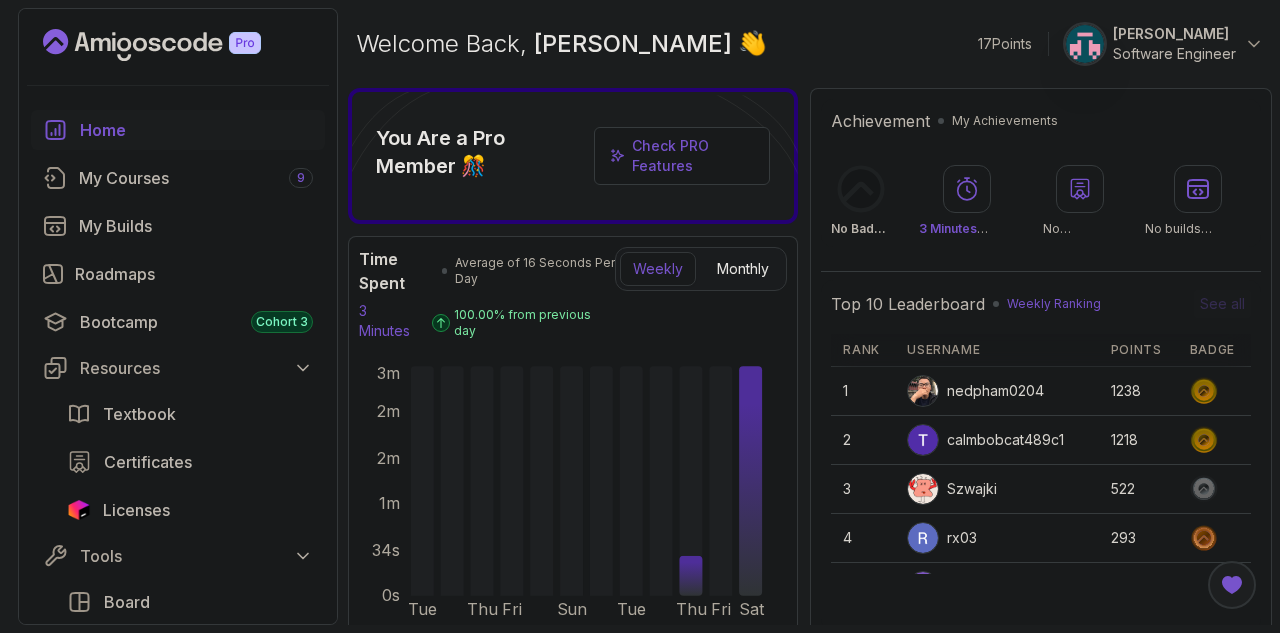 click on "Home My Courses 9 My Builds Roadmaps Bootcamp Cohort 3 Resources Textbook Certificates Licenses Tools Board Analytics Feedback & Features" at bounding box center (178, 414) 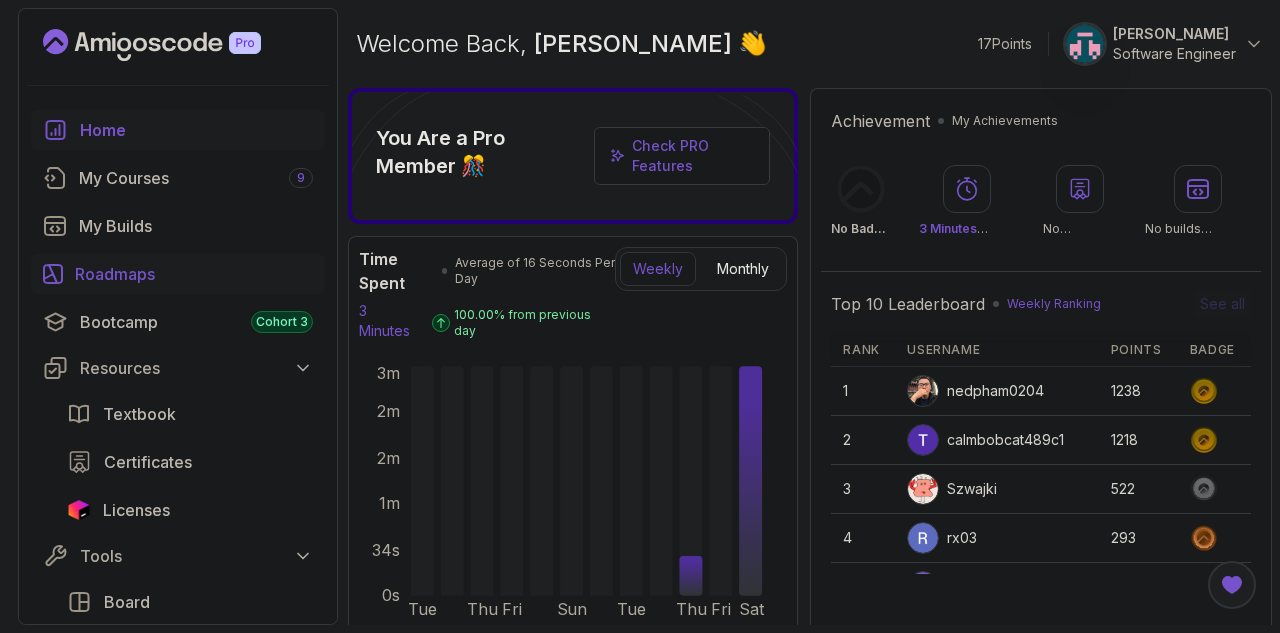 click on "Roadmaps" at bounding box center [194, 274] 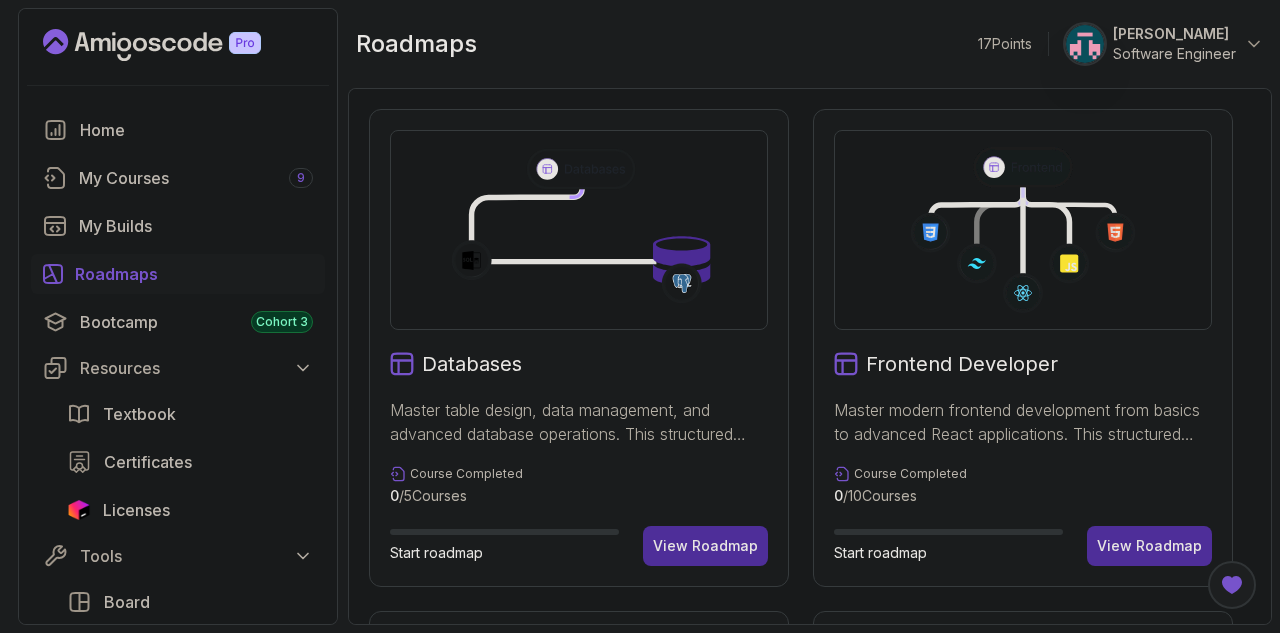 scroll, scrollTop: 200, scrollLeft: 0, axis: vertical 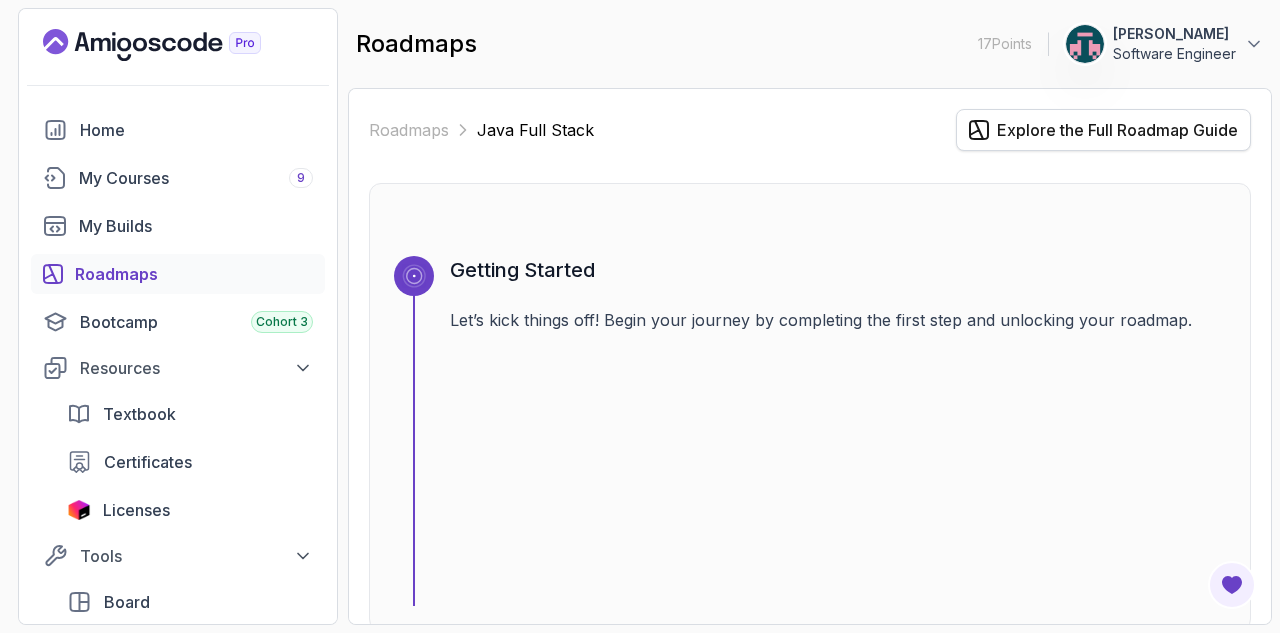click on "Explore the Full Roadmap Guide" at bounding box center [1117, 130] 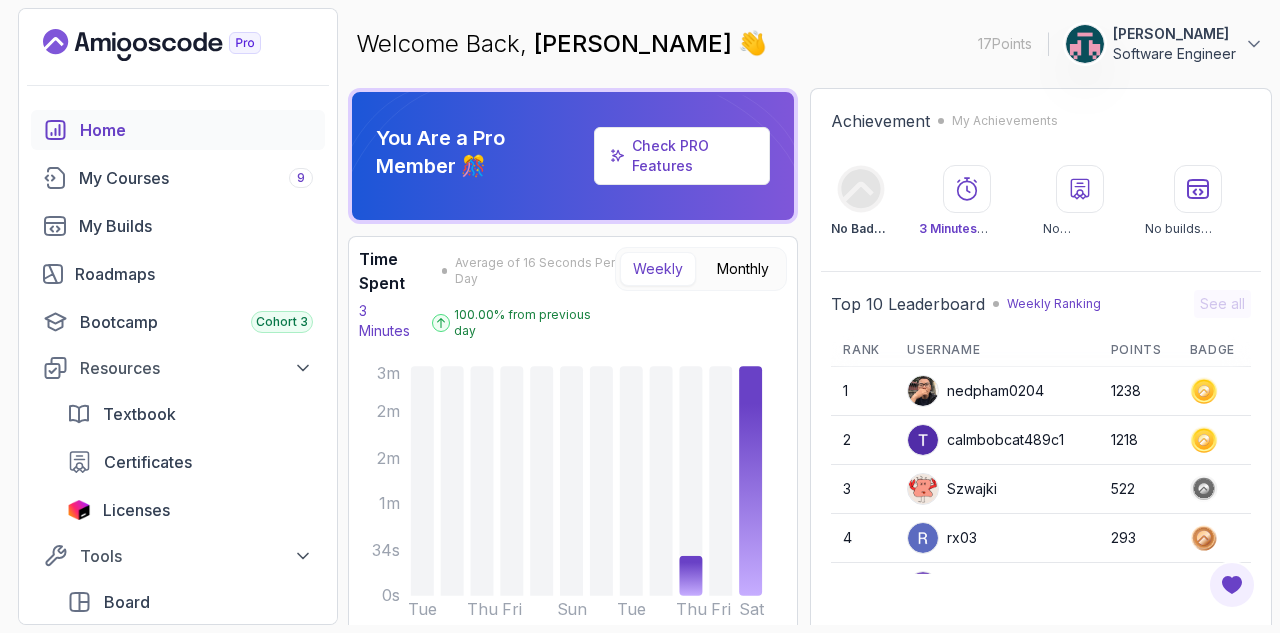 scroll, scrollTop: 300, scrollLeft: 0, axis: vertical 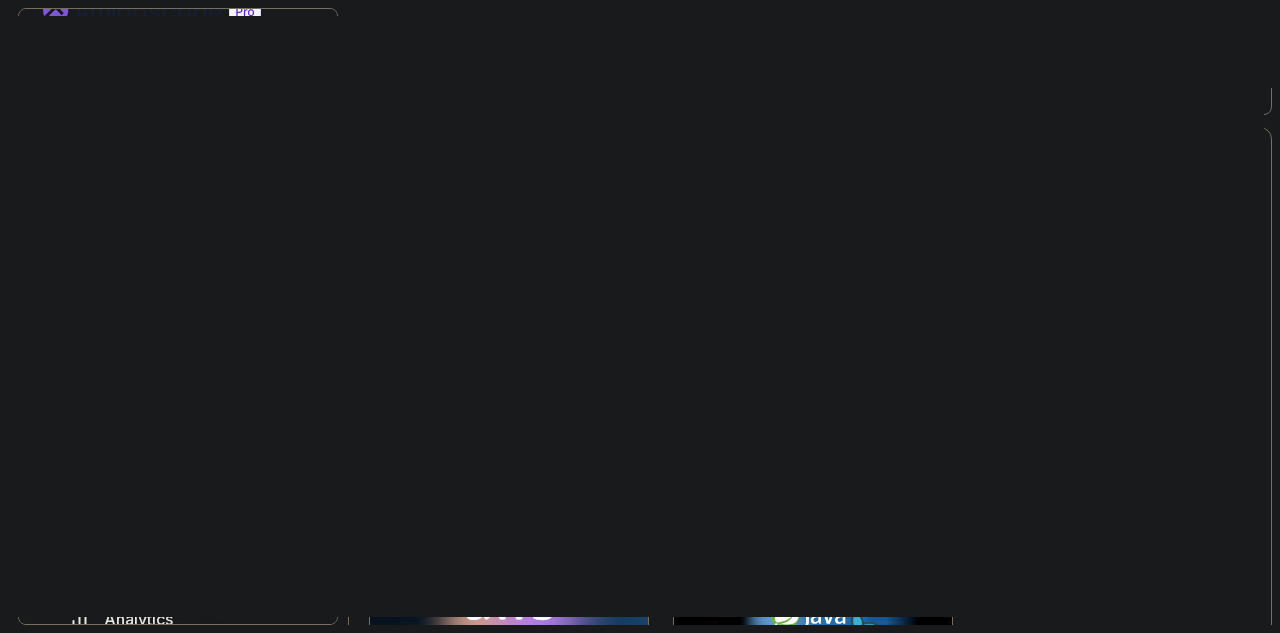 click on "Recently Enrolled content   ( 9 ) My Courses My Builds Show all 2.82h Java Object Oriented Programming  Continue Watching  2.75h Java Unit Testing and TDD  Continue Watching  2.73h AWS for Developers  Continue Watching  1.45h Docker for Java Developers  Continue Watching  2.27h Linux for Professionals  Continue Watching  6.65h Spring Data JPA  Continue Watching" at bounding box center (810, 586) 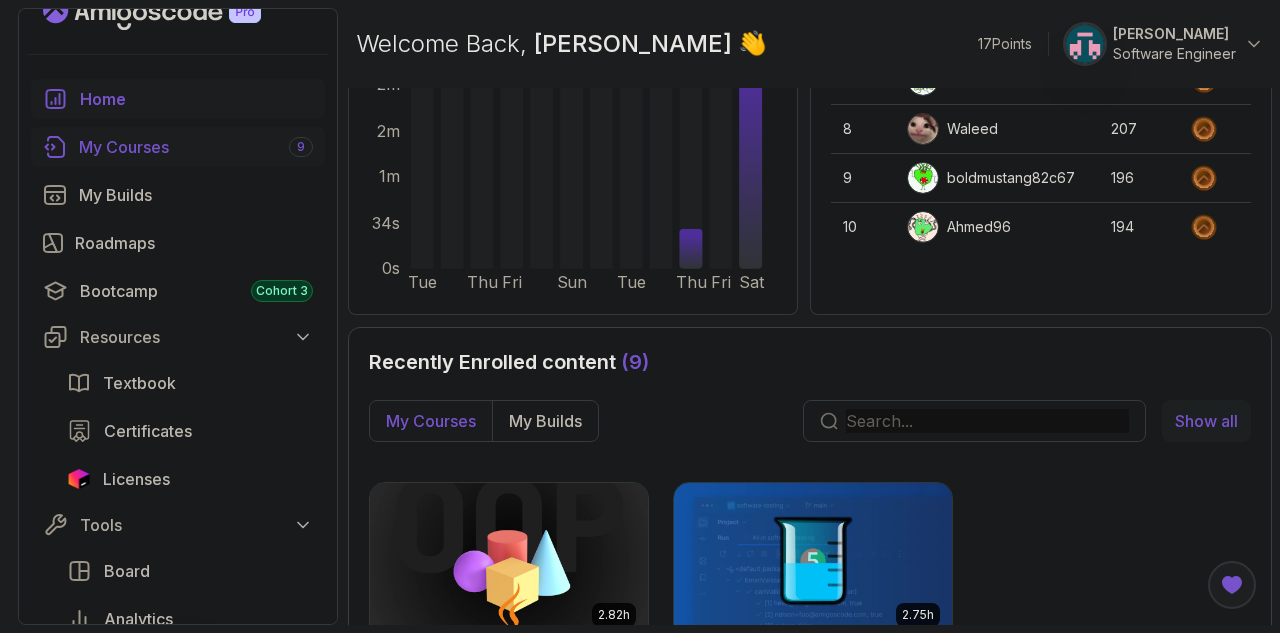 scroll, scrollTop: 0, scrollLeft: 0, axis: both 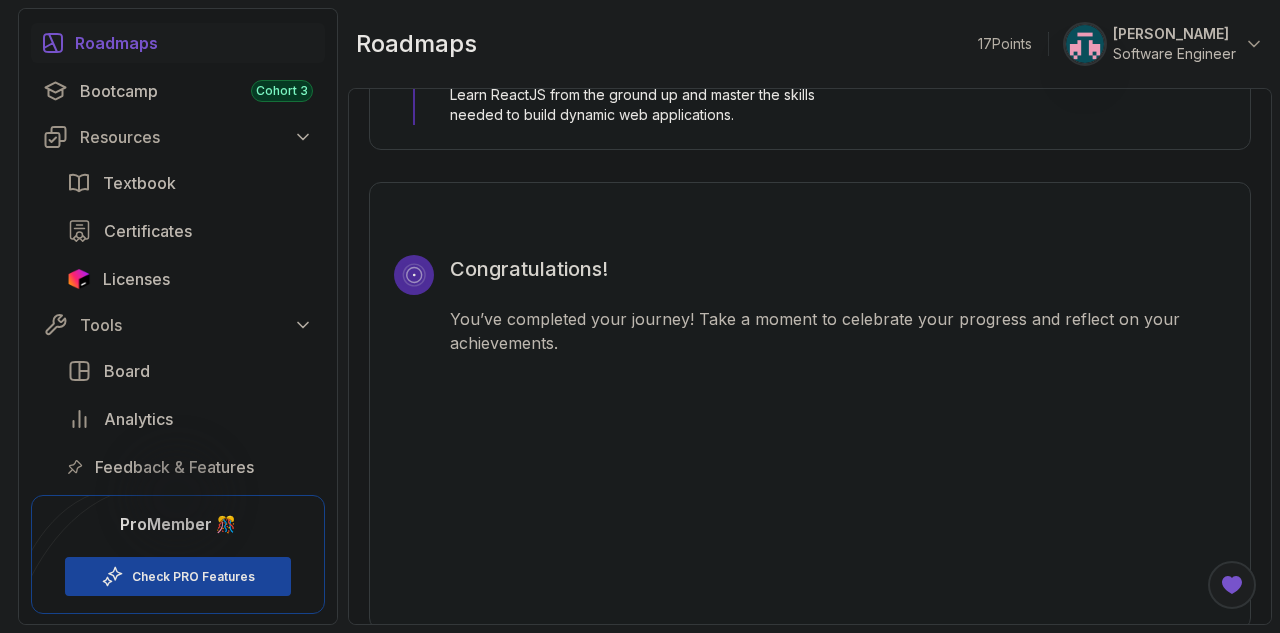 click on "Home My Courses 9 My Builds Roadmaps Bootcamp Cohort 3 Resources Textbook Certificates Licenses Tools Board Analytics Feedback & Features" at bounding box center (178, 183) 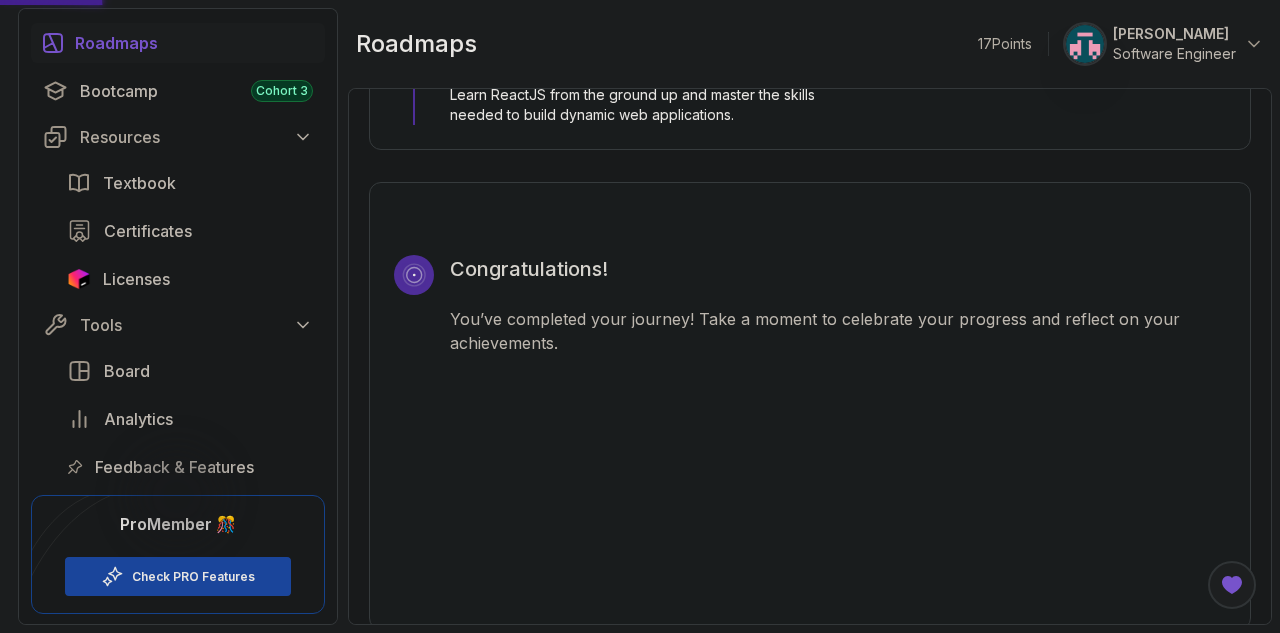 scroll, scrollTop: 0, scrollLeft: 0, axis: both 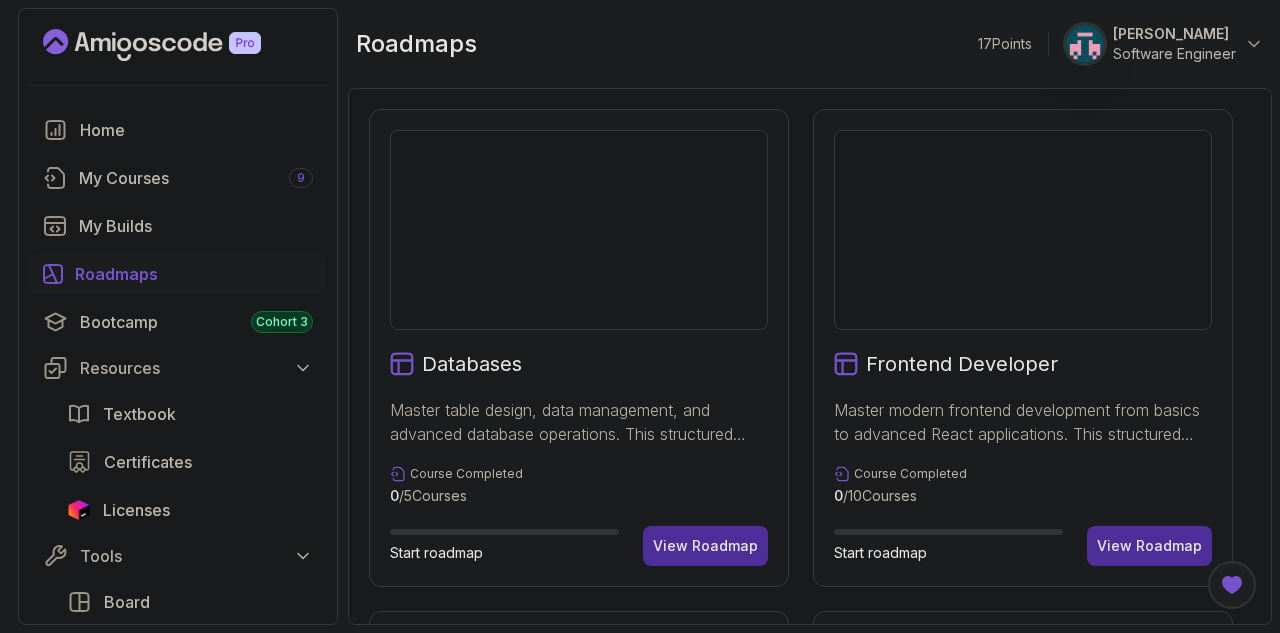click 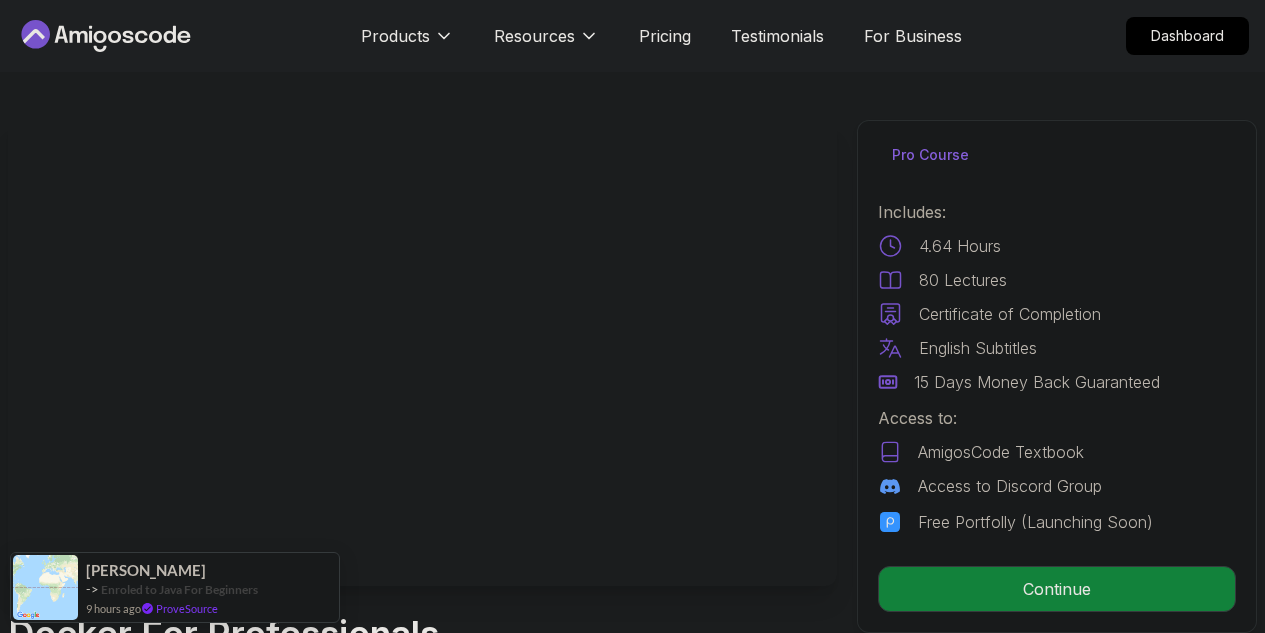 scroll, scrollTop: 0, scrollLeft: 0, axis: both 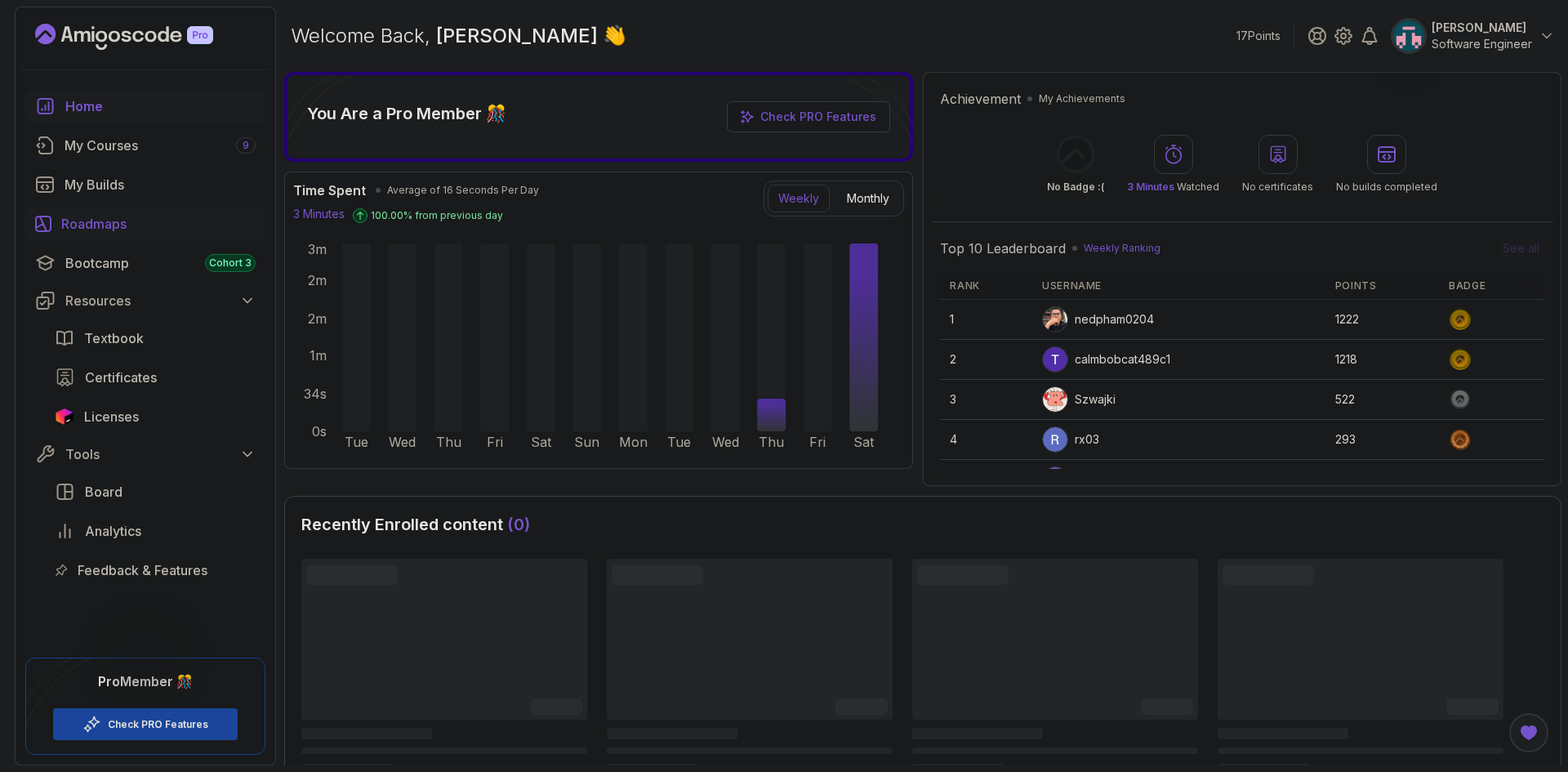 click on "Roadmaps" at bounding box center (158, 224) 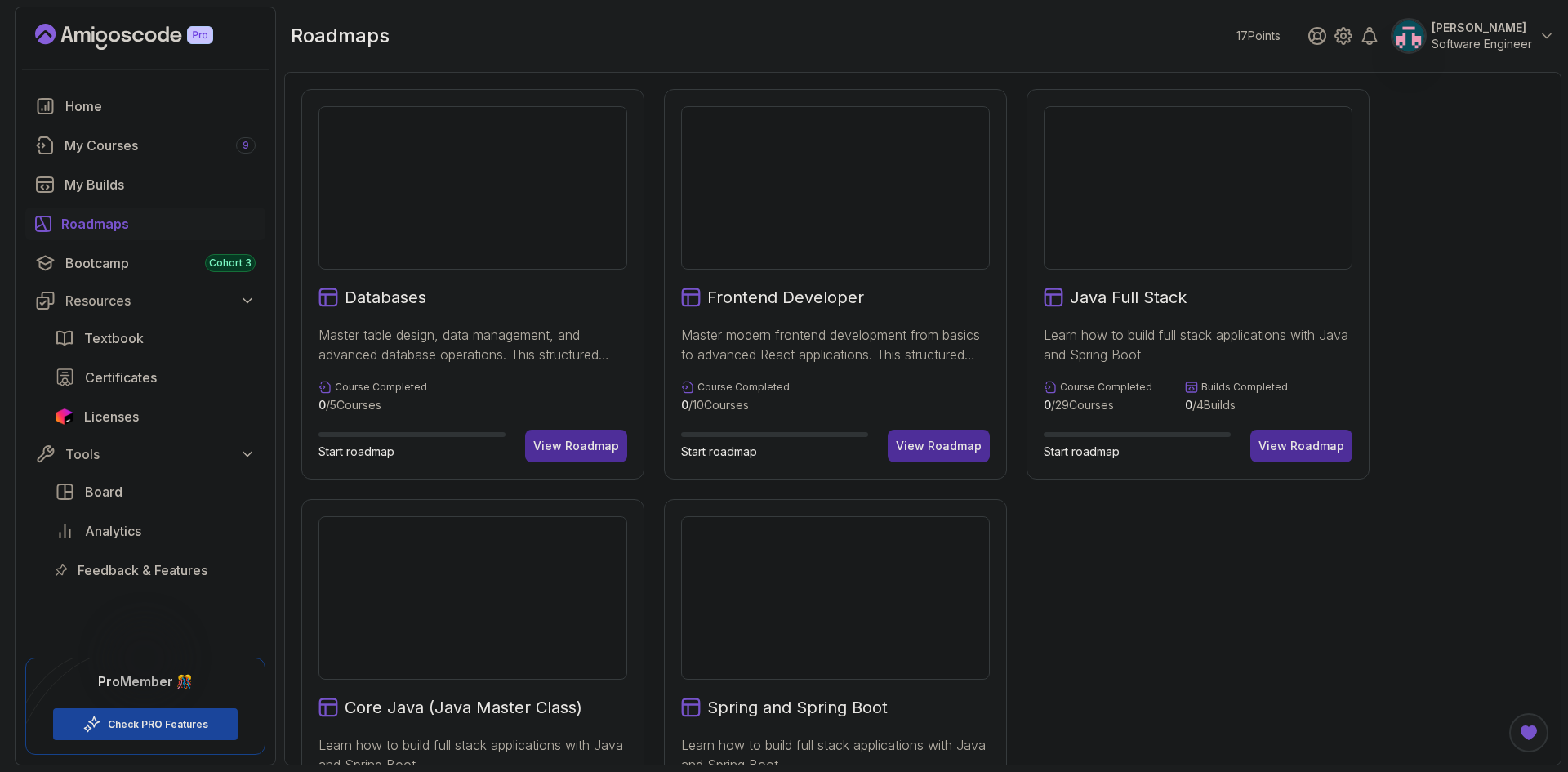 click on "View Roadmap" at bounding box center [576, 446] 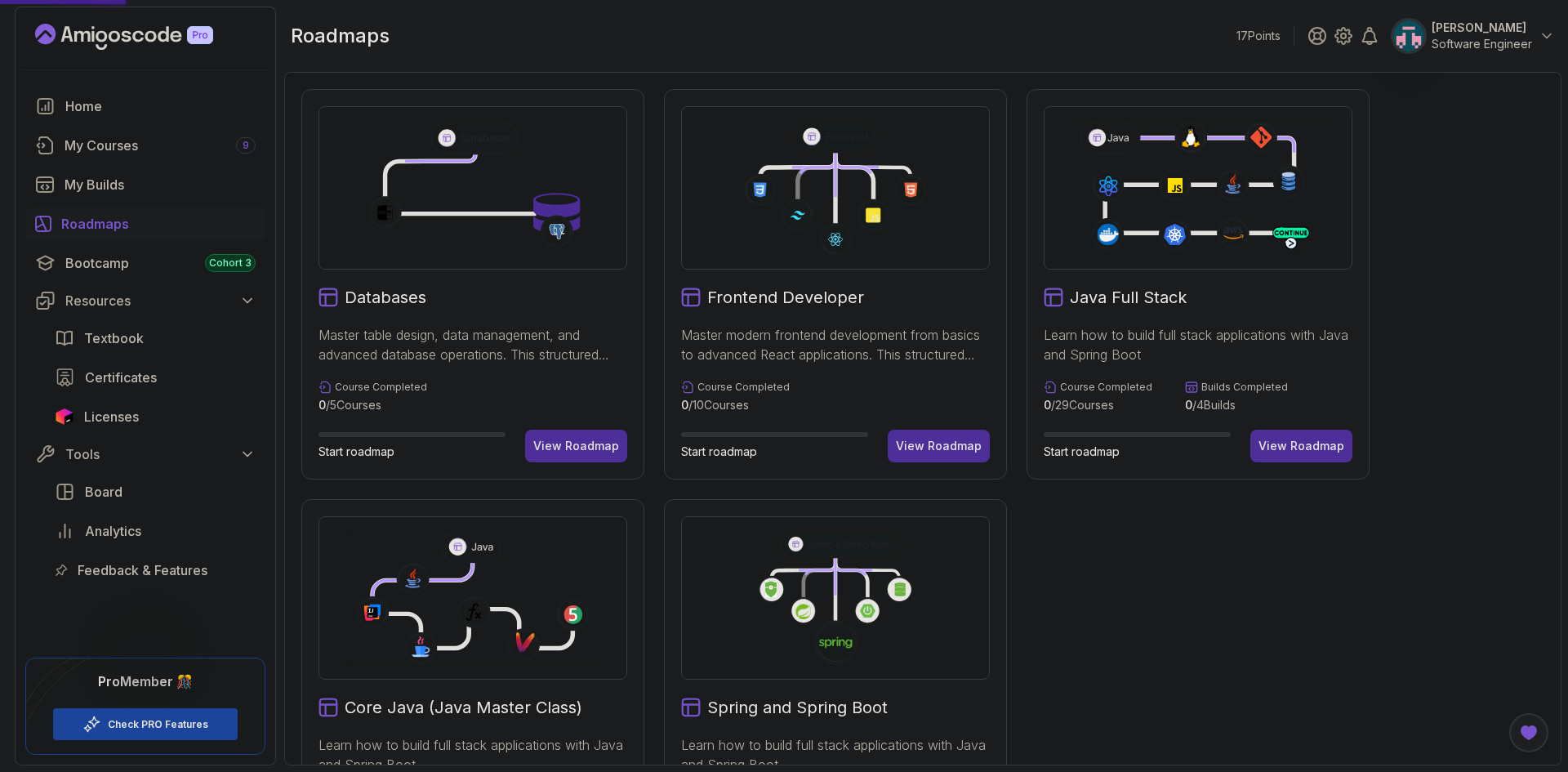 scroll, scrollTop: 0, scrollLeft: 0, axis: both 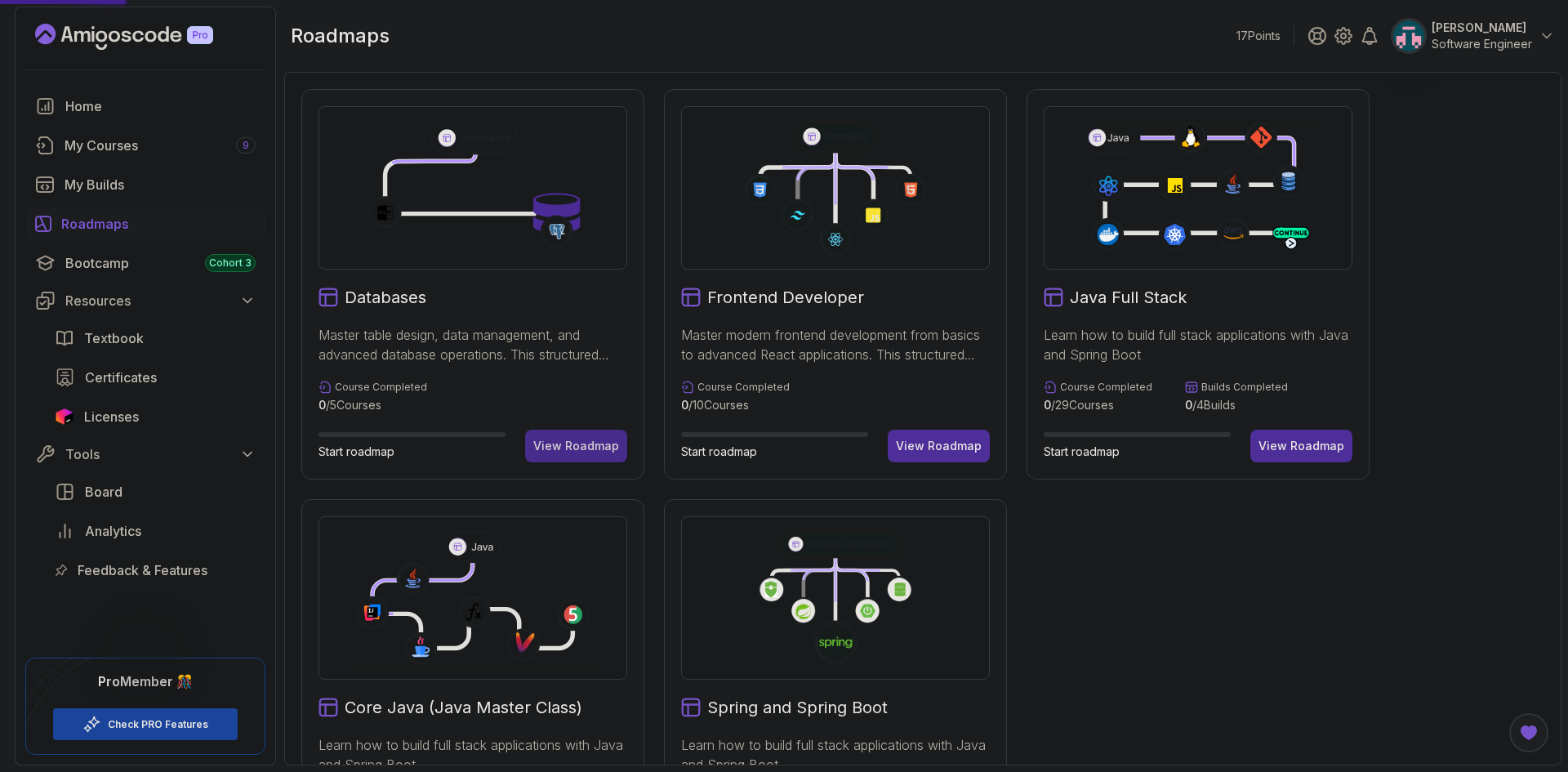 click on "View Roadmap" at bounding box center [576, 446] 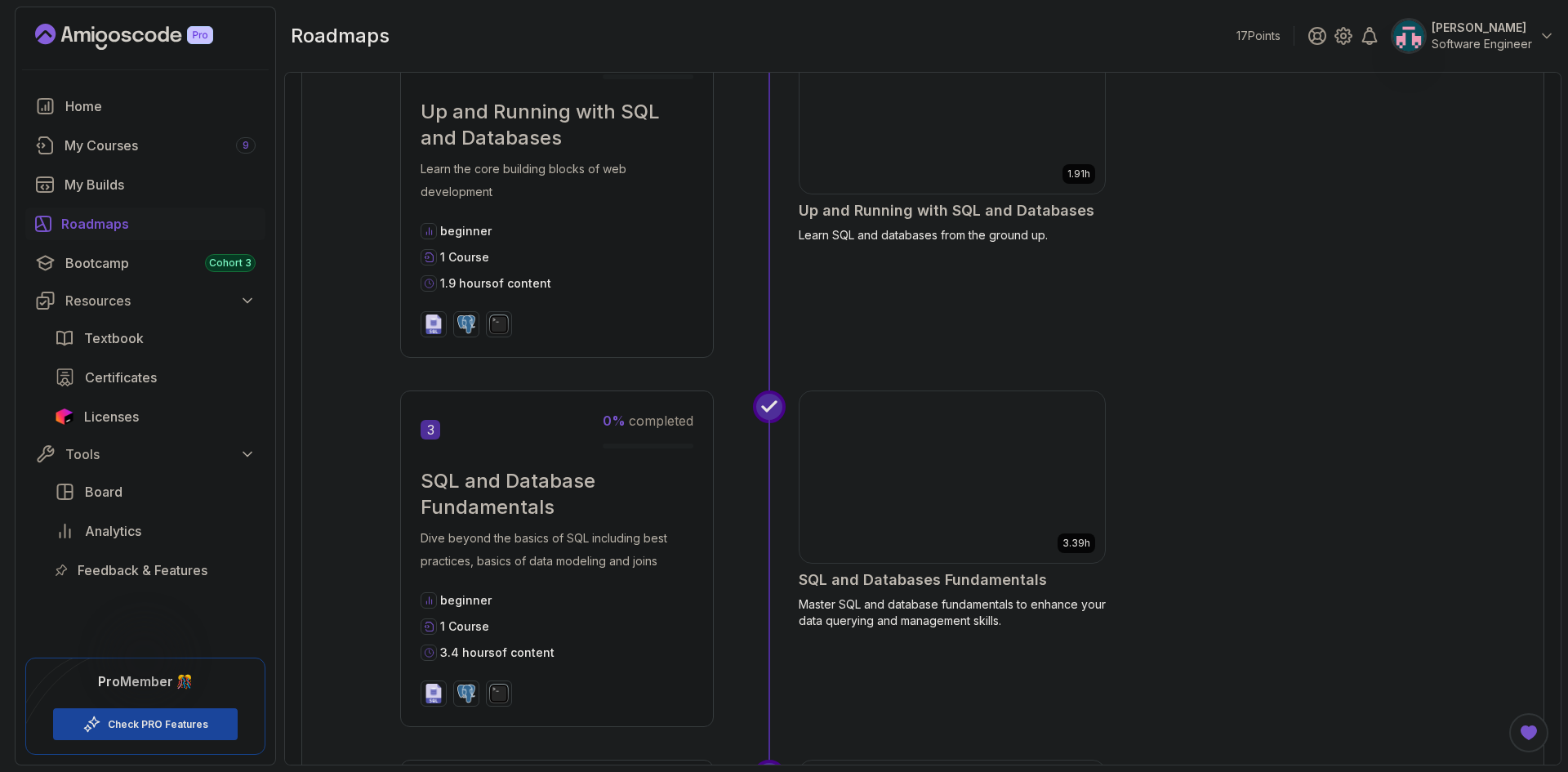 scroll, scrollTop: 980, scrollLeft: 0, axis: vertical 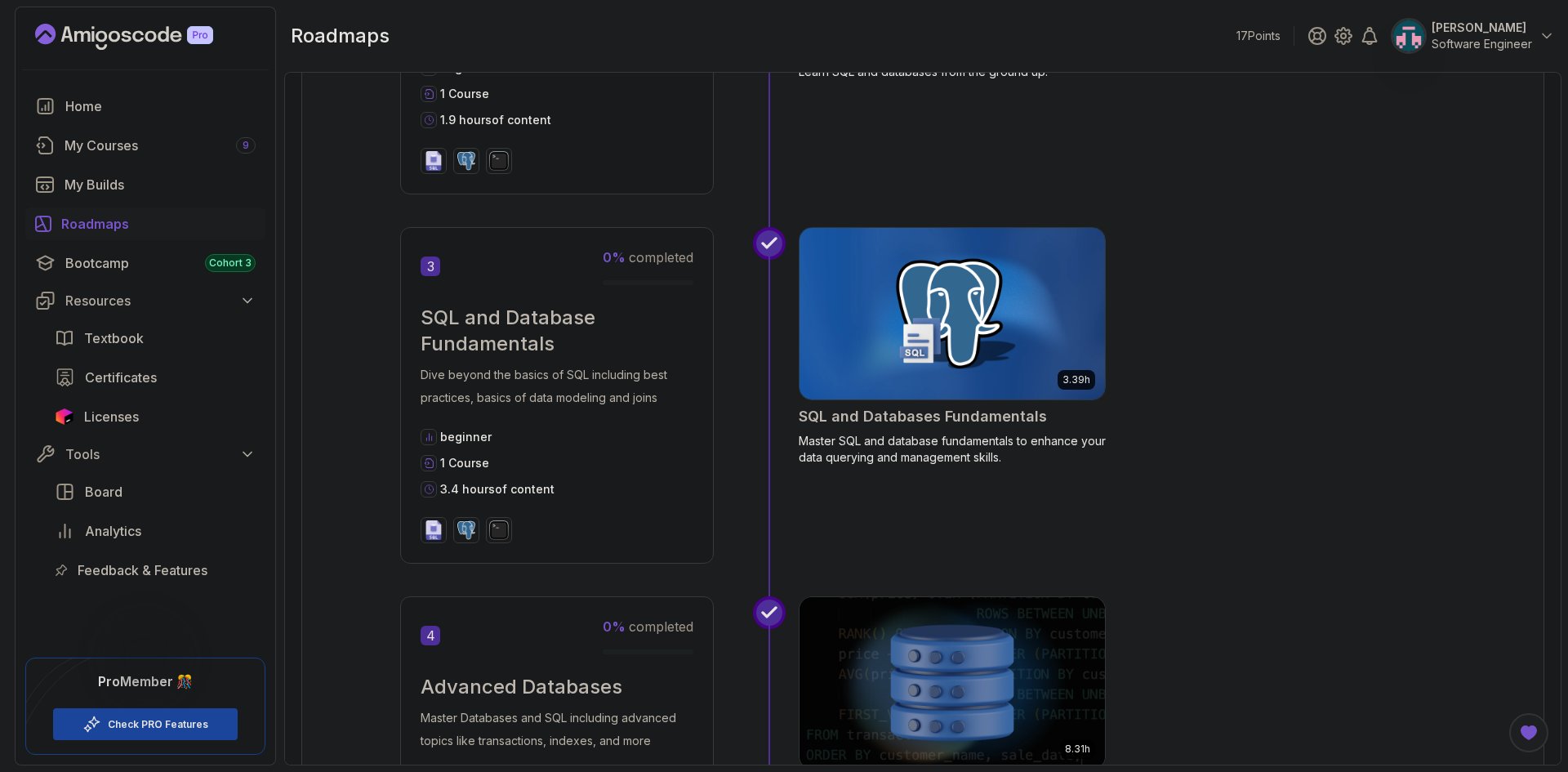 click on "Software Engineer" at bounding box center [1481, 44] 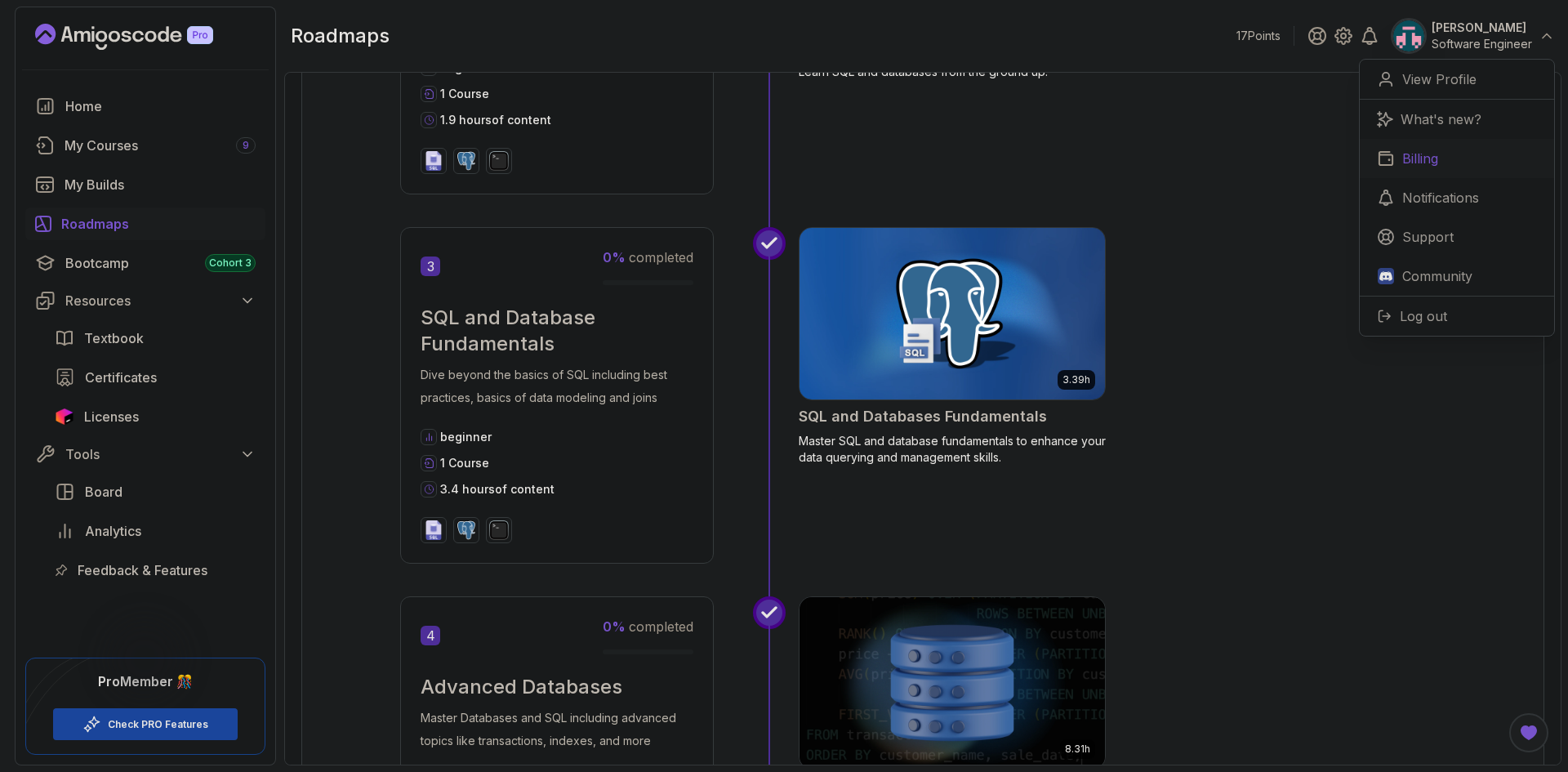 click on "Billing" at bounding box center [1420, 158] 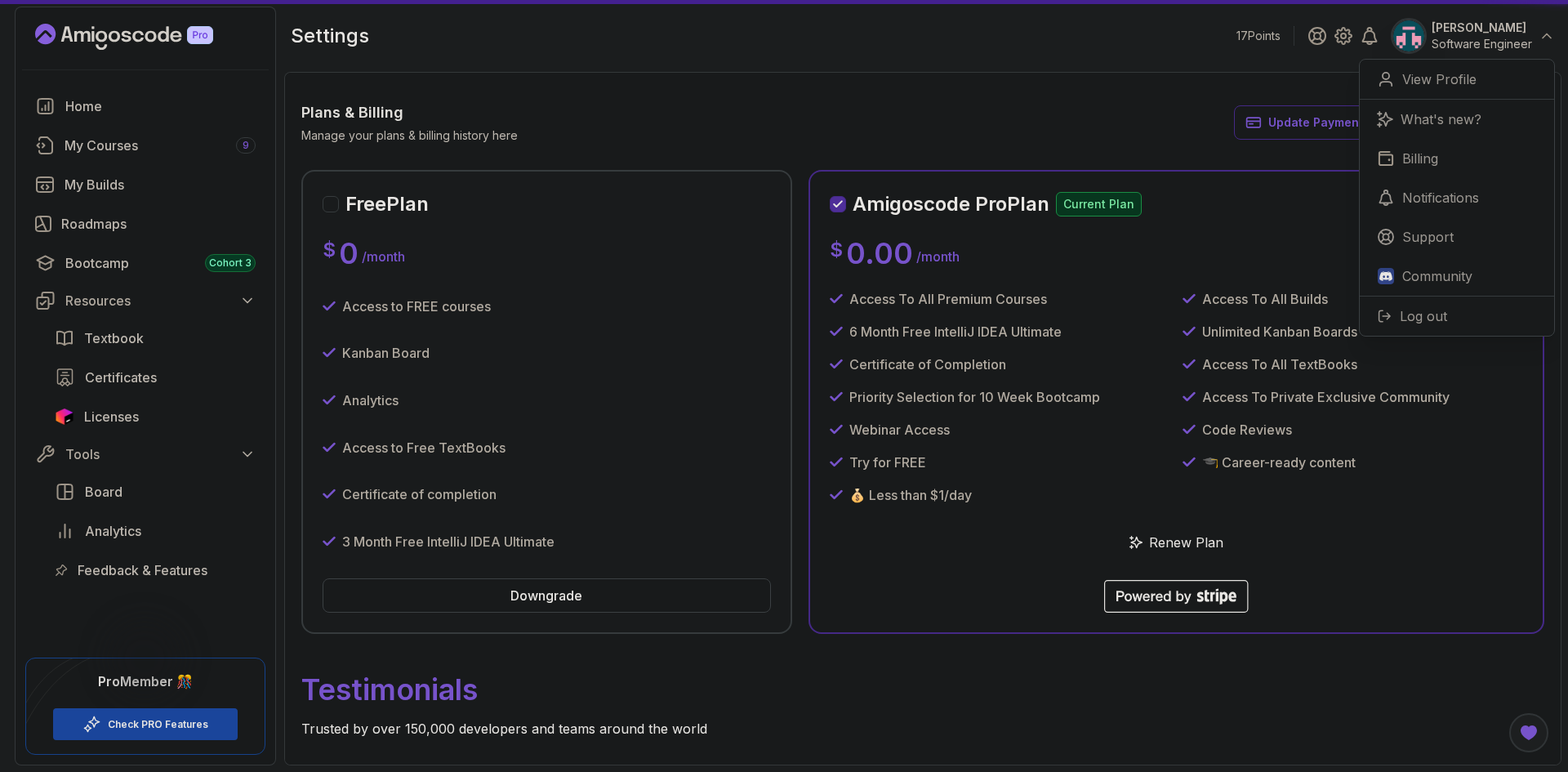 scroll, scrollTop: 68, scrollLeft: 0, axis: vertical 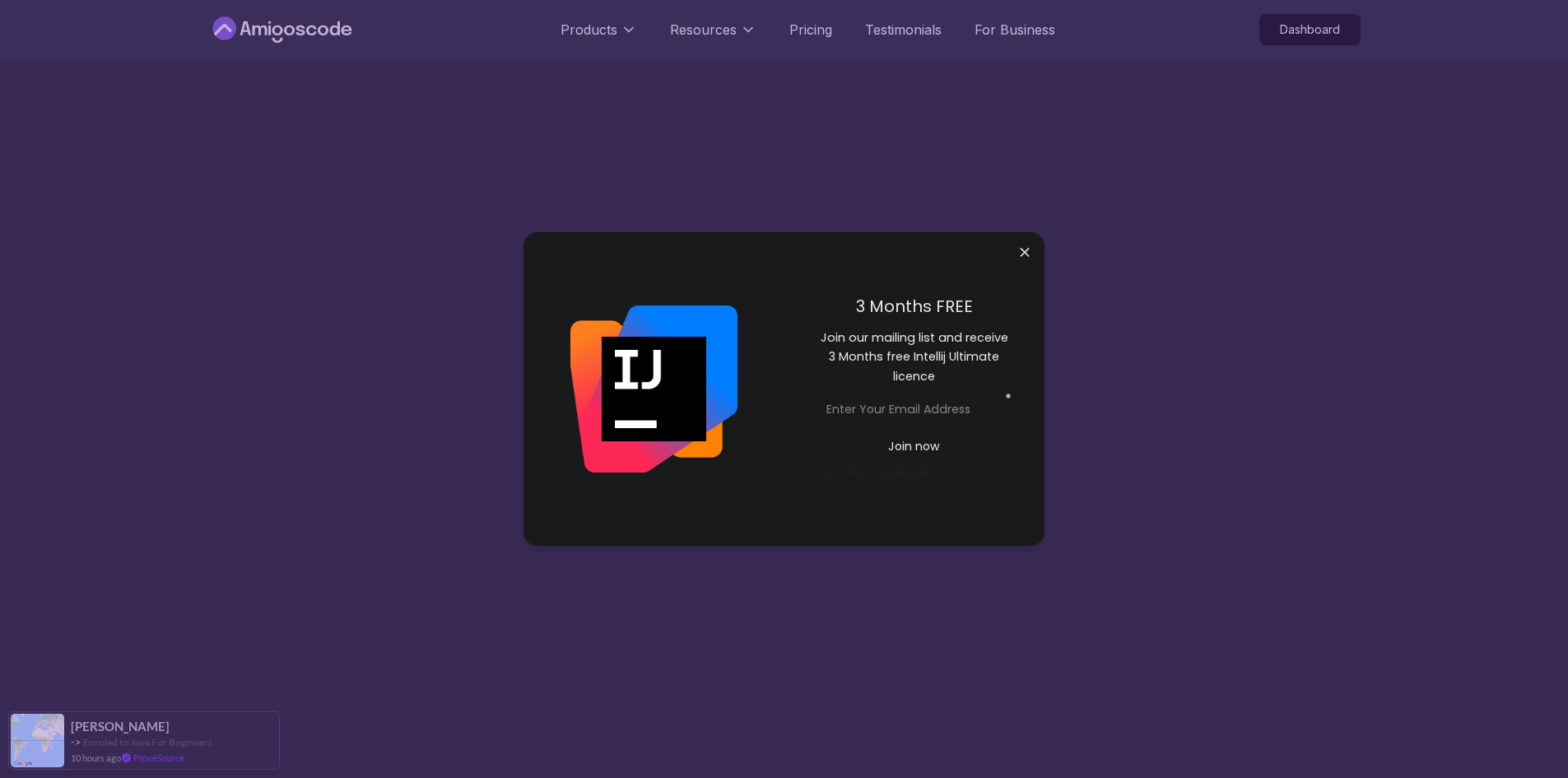 click on "Products Resources Pricing Testimonials For Business Dashboard Products Resources Pricing Testimonials For Business Dashboard The One-Stop Platform for   Developers Get unlimited access to coding   courses ,   Quizzes ,   Builds  and   Tools . Start your journey or level up your career with Amigoscode [DATE]! Start for Free Check Courses JOIN OUR NEWSLETTER We'll send you a nice letter once per week. No spam. Submit PRODUCTS Portfolly Courses Builds soon Bootcamp Roadmaps Textbook RESOURCES Team Blogs Newsletter Community QUICK LINKS Pricing Testimonials Merch Support Legal Terms Privacy Assalamualaikum 👋 © 2025 Amigoscode. All rights reserved. [EMAIL_ADDRESS][DOMAIN_NAME] © 2025 Amigoscode. All rights reserved.
[PERSON_NAME] ->   Enroled to Java For Beginners 10 hours ago     ProveSource" at bounding box center [784, 820] 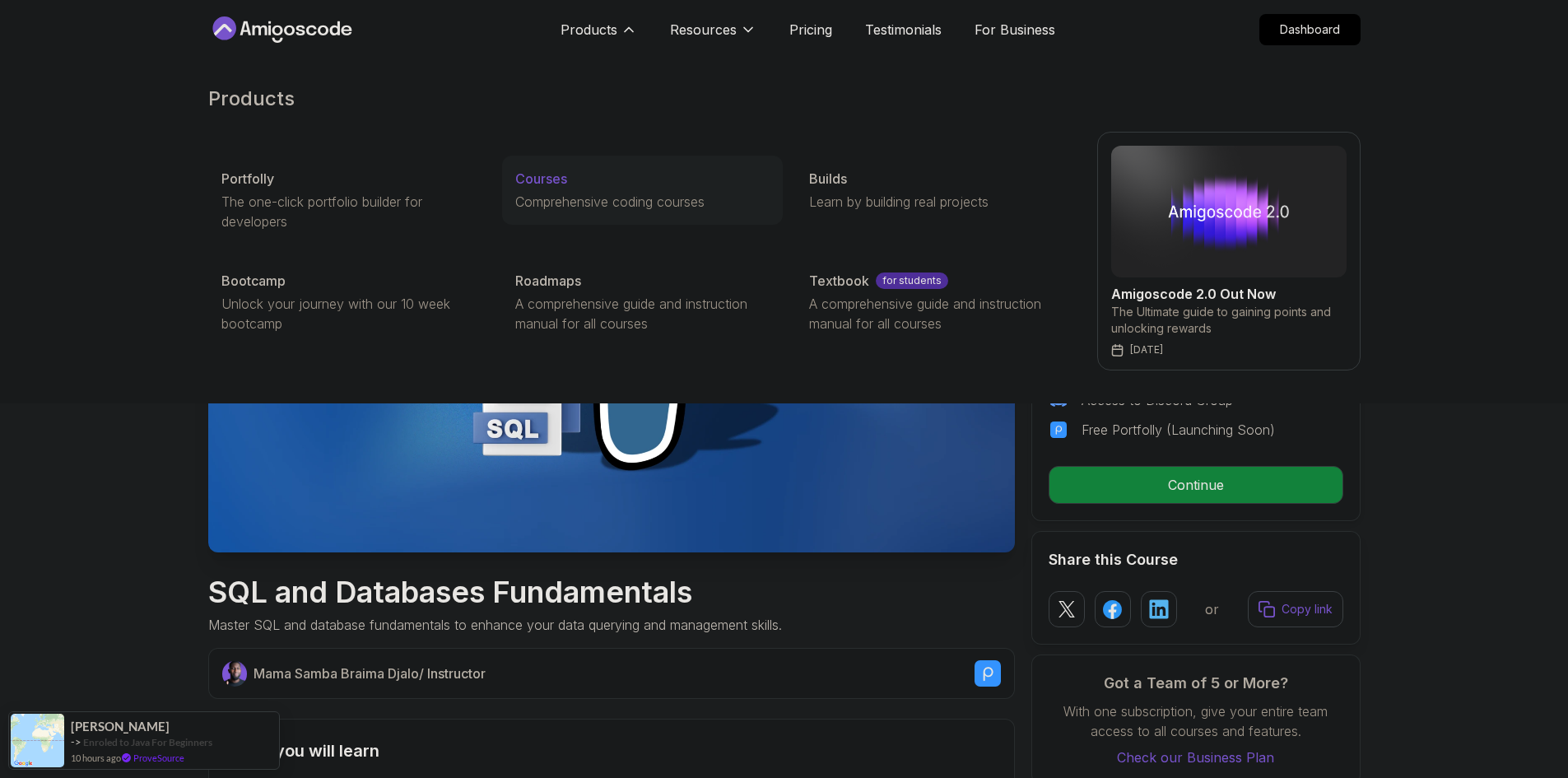 click on "Courses Comprehensive coding courses" at bounding box center (642, 190) 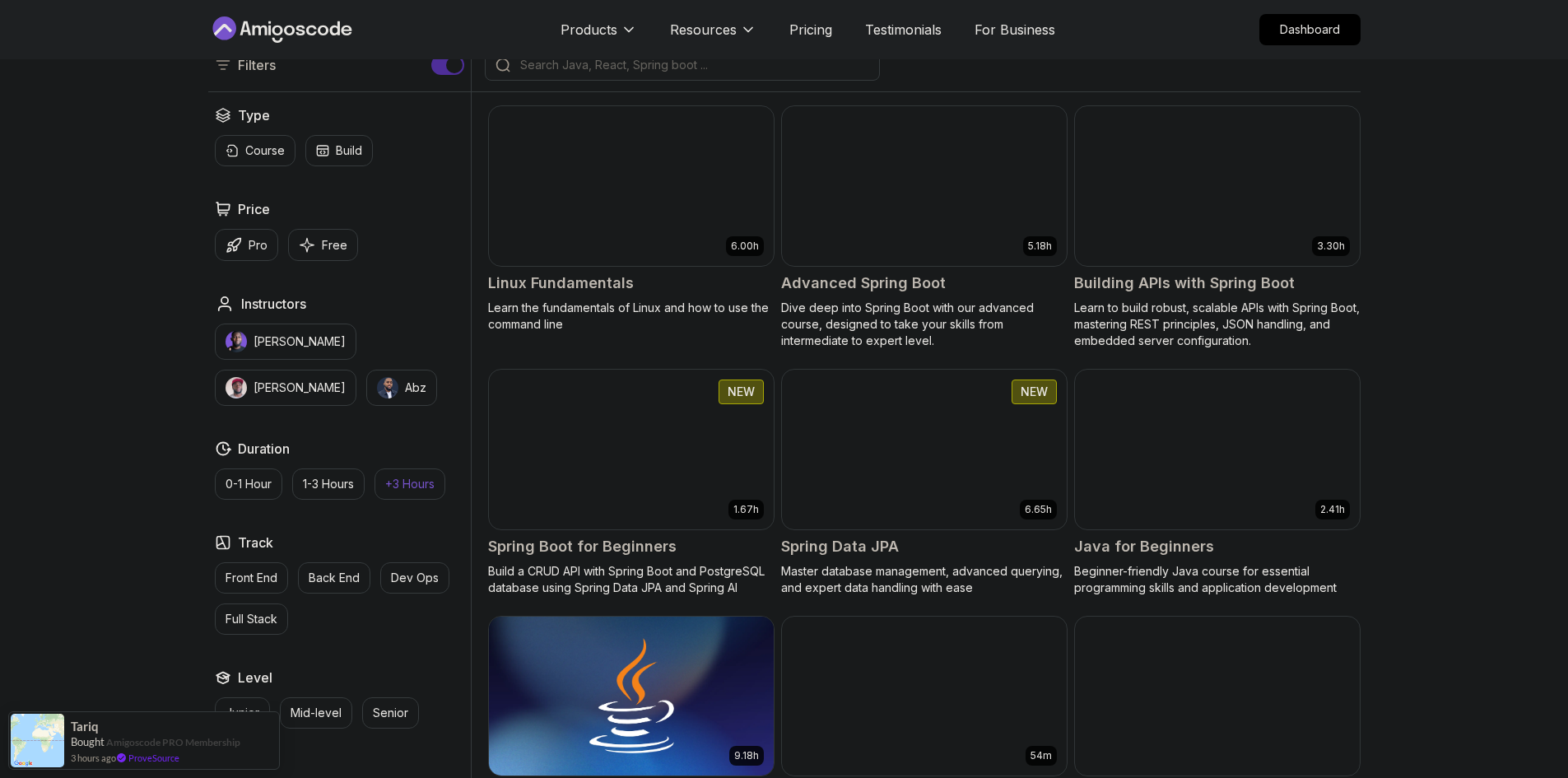 scroll, scrollTop: 494, scrollLeft: 0, axis: vertical 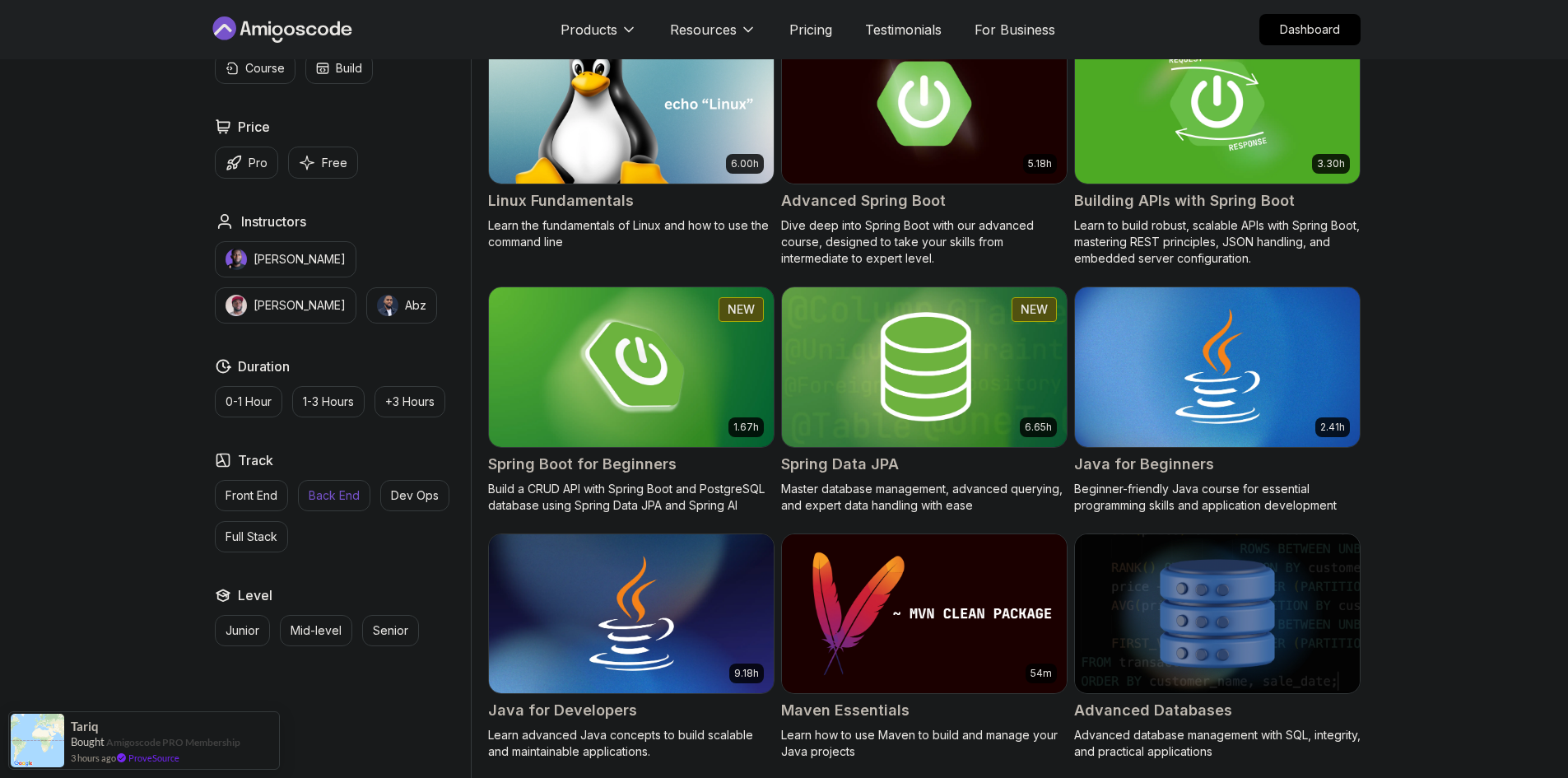 click on "Back End" at bounding box center [334, 496] 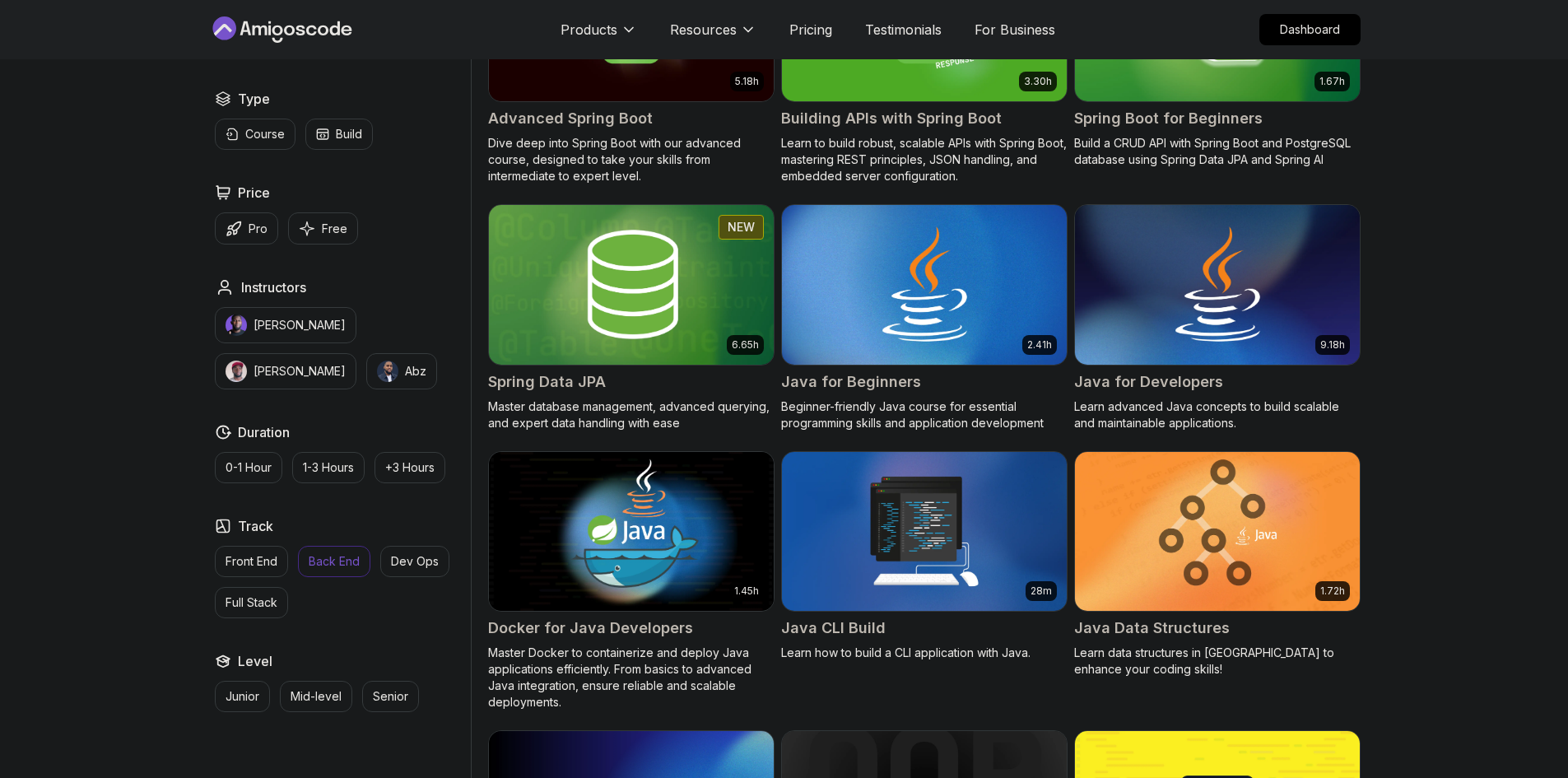 scroll, scrollTop: 659, scrollLeft: 0, axis: vertical 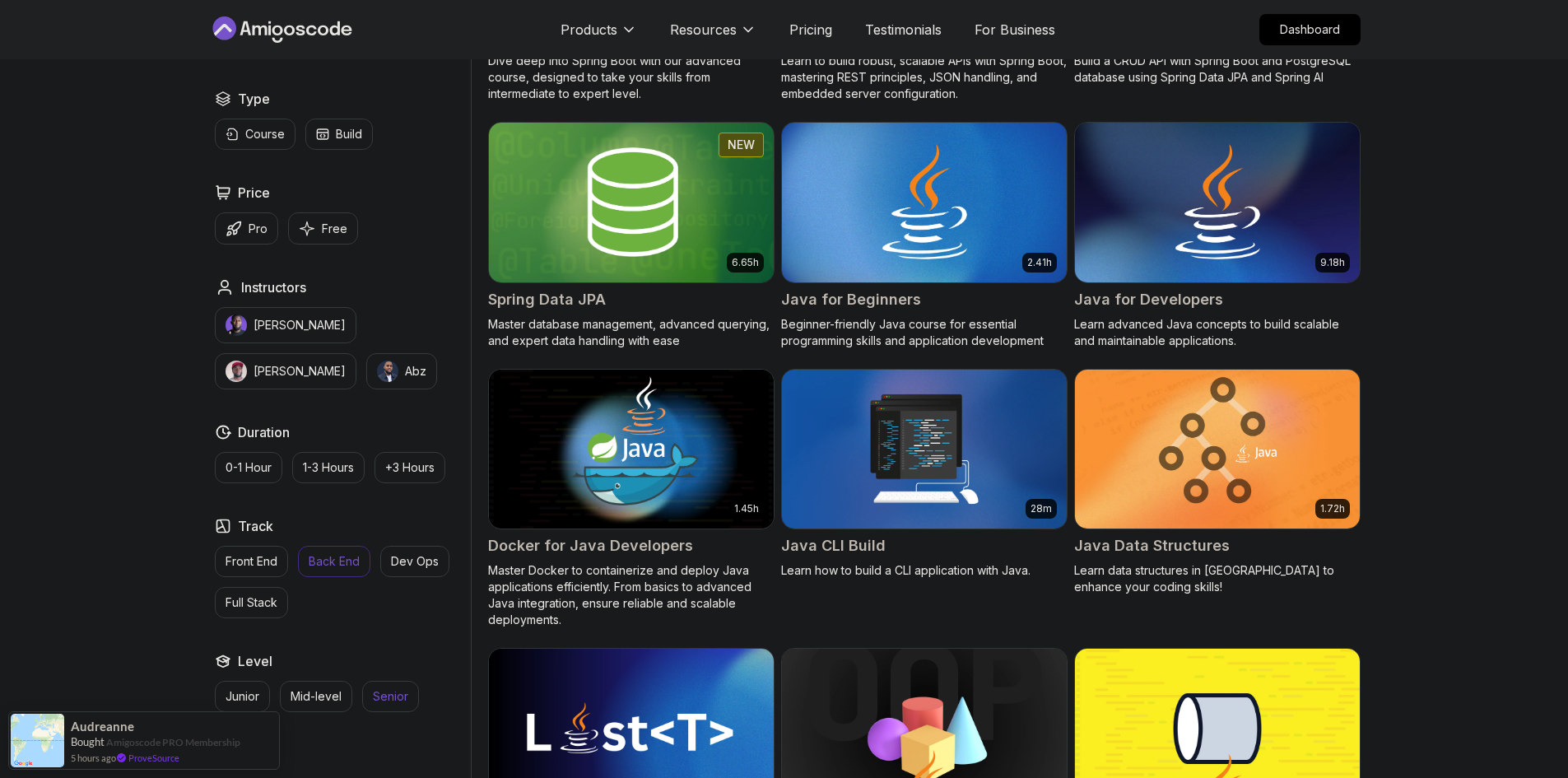 click on "Senior" at bounding box center (390, 696) 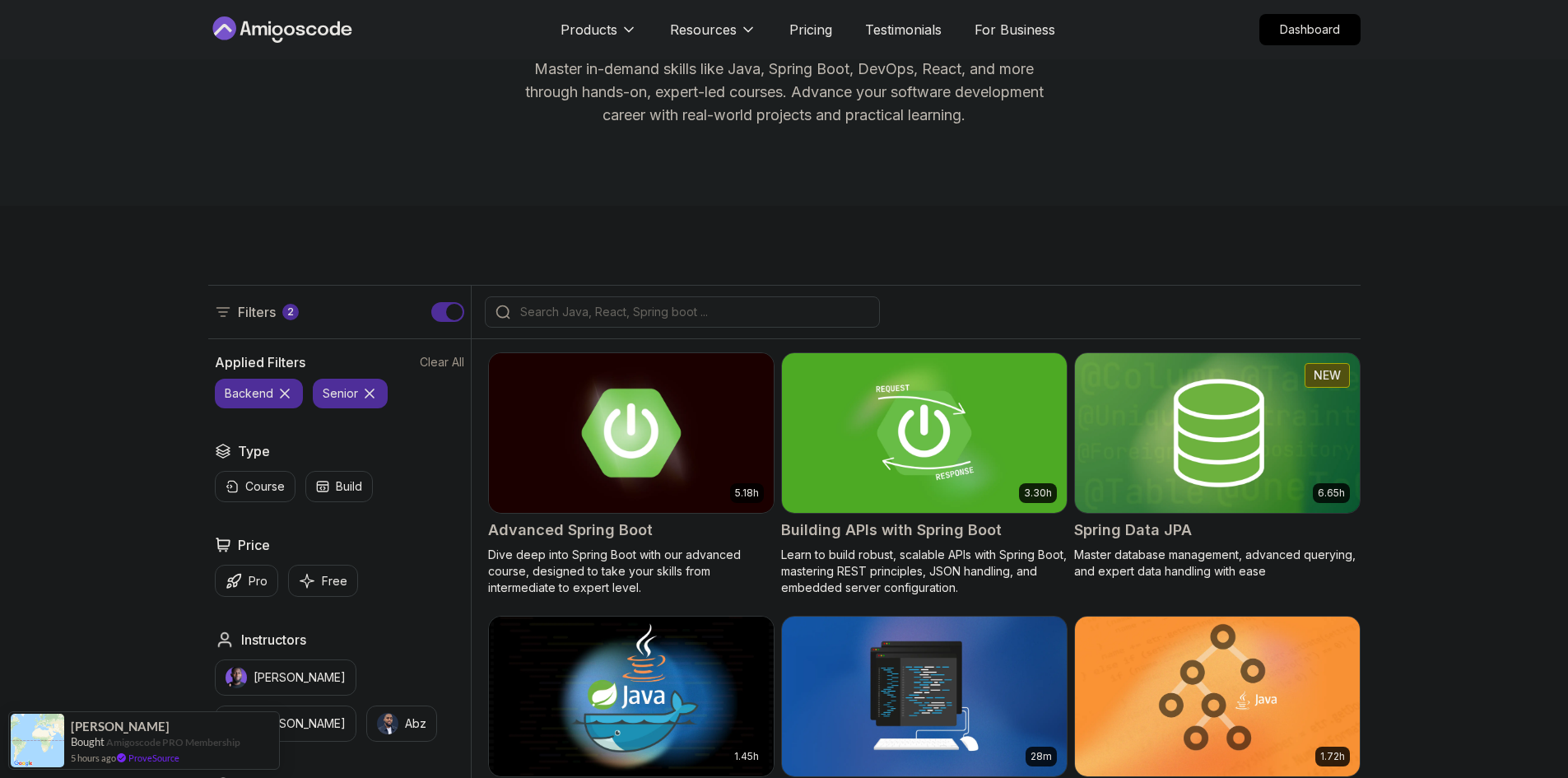 scroll, scrollTop: 247, scrollLeft: 0, axis: vertical 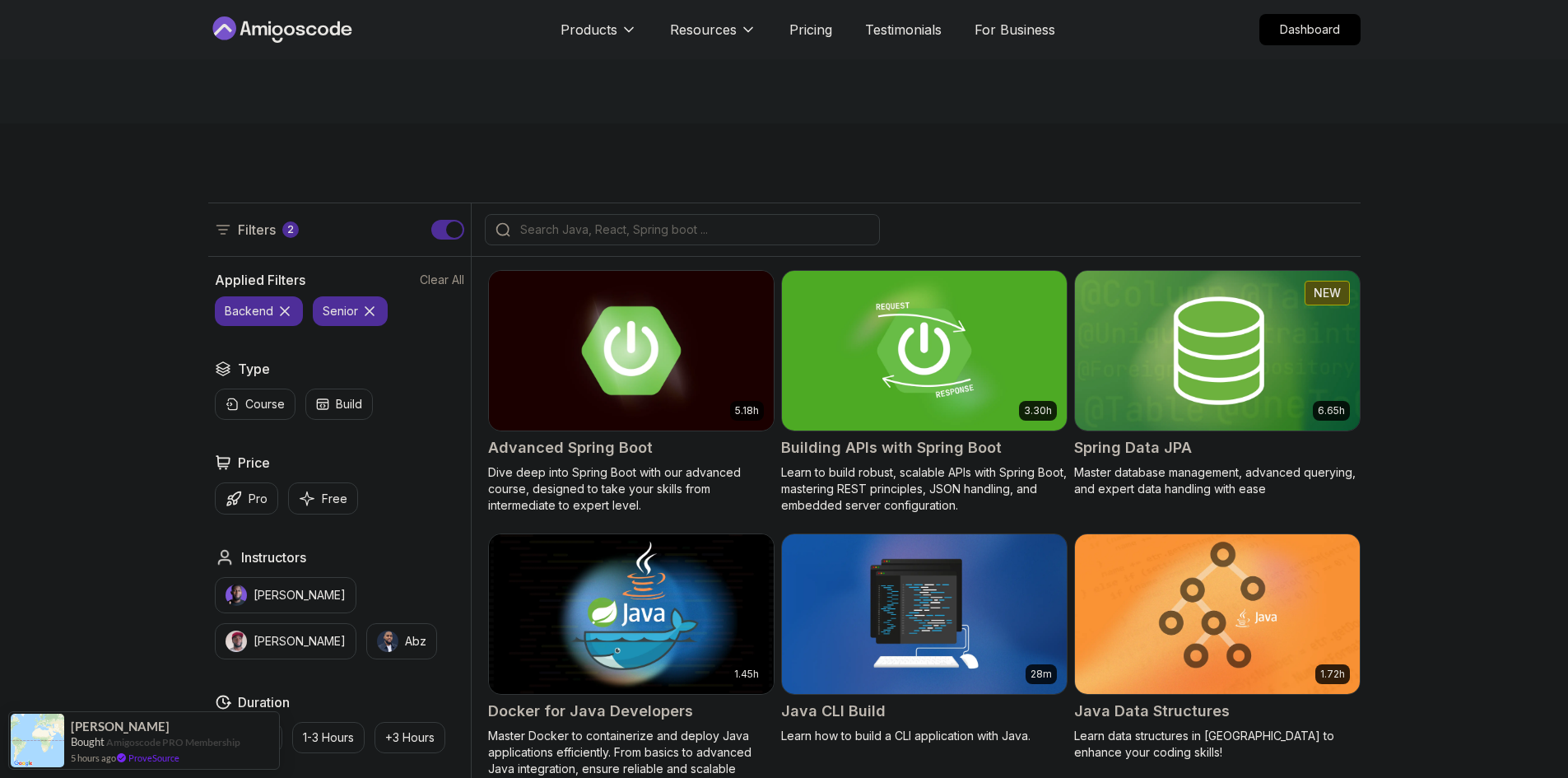 click on "Advanced Spring Boot" at bounding box center [570, 448] 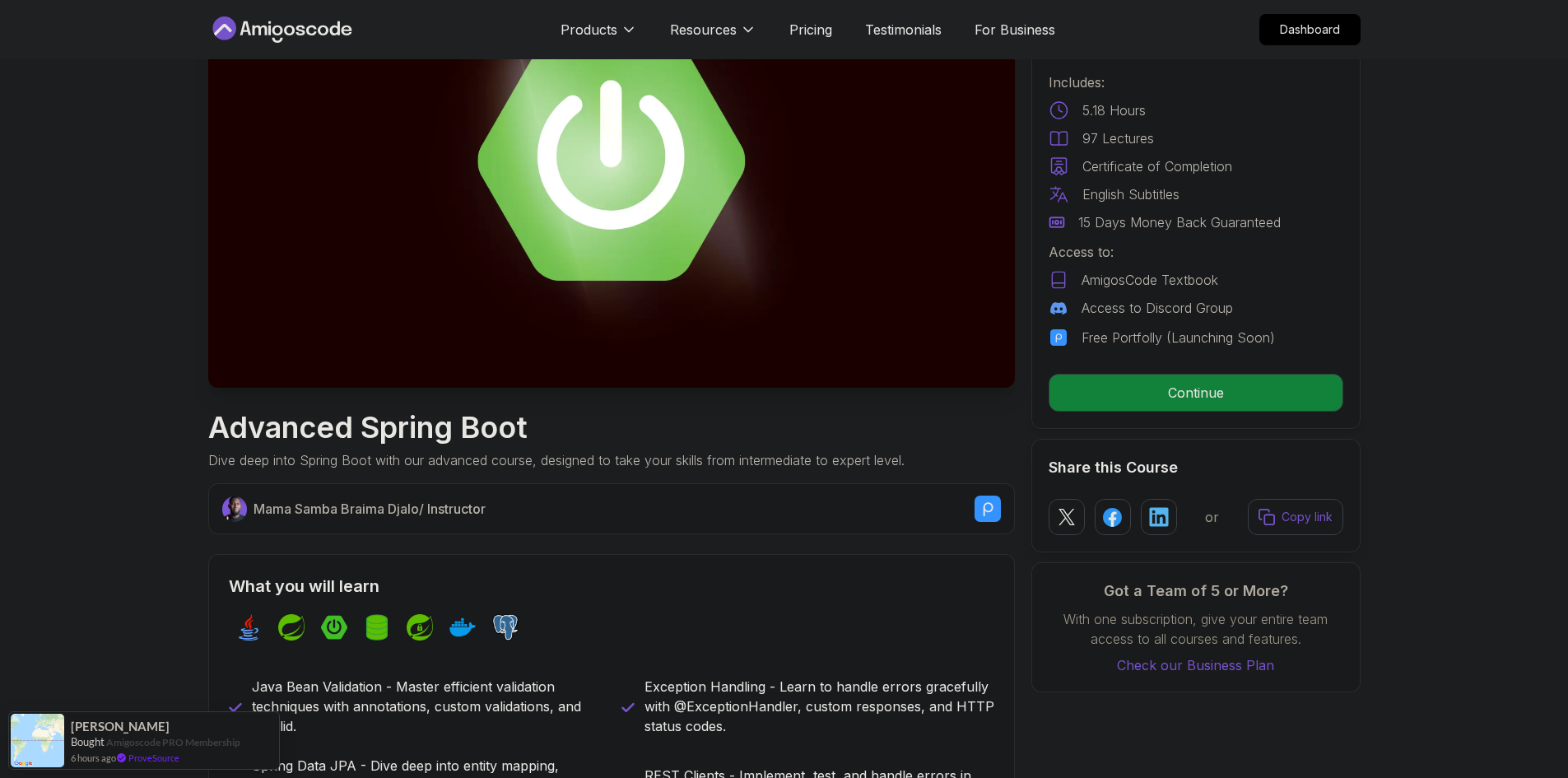 scroll, scrollTop: 494, scrollLeft: 0, axis: vertical 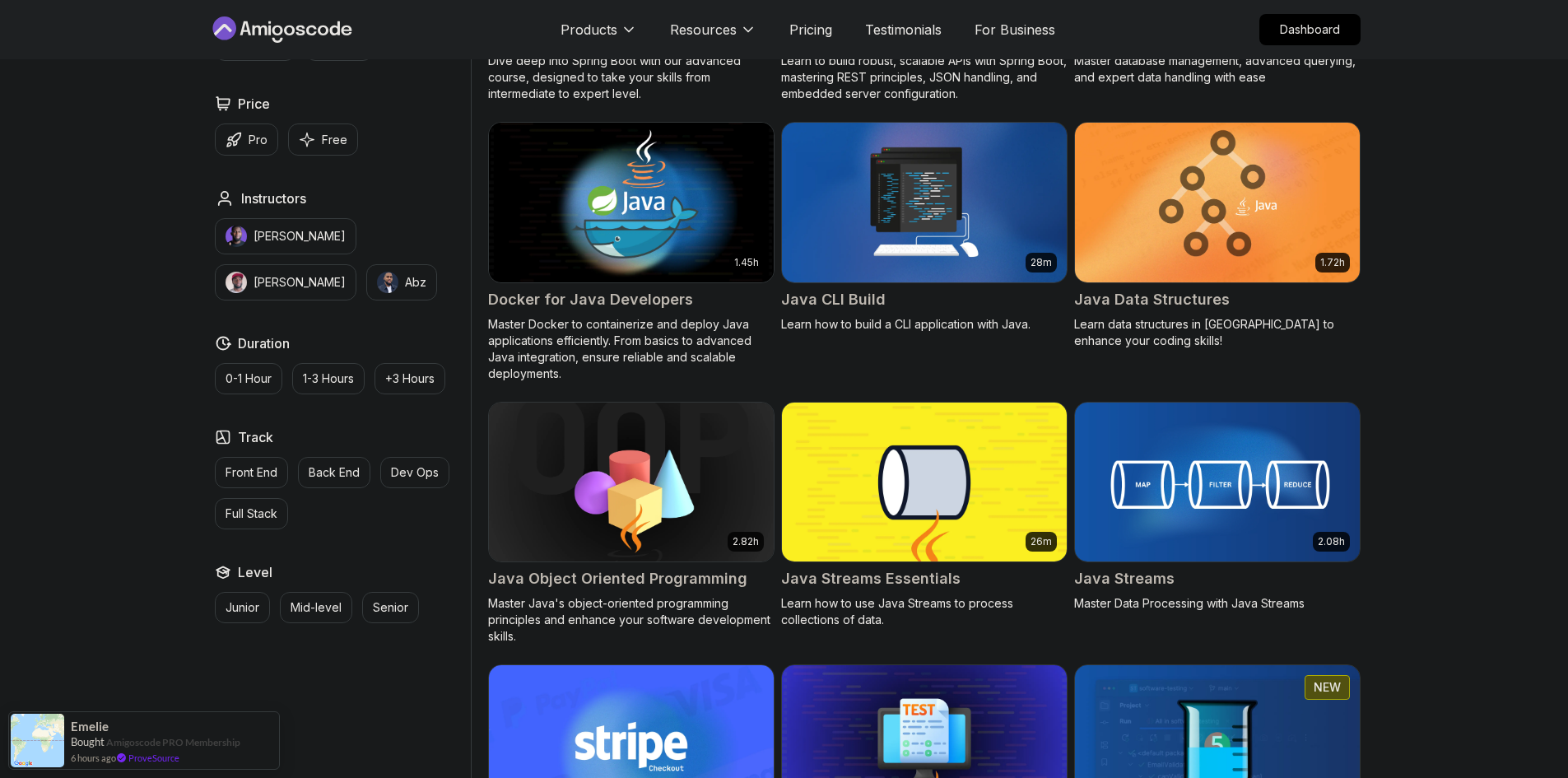 click on "Java Streams Essentials" at bounding box center [871, 579] 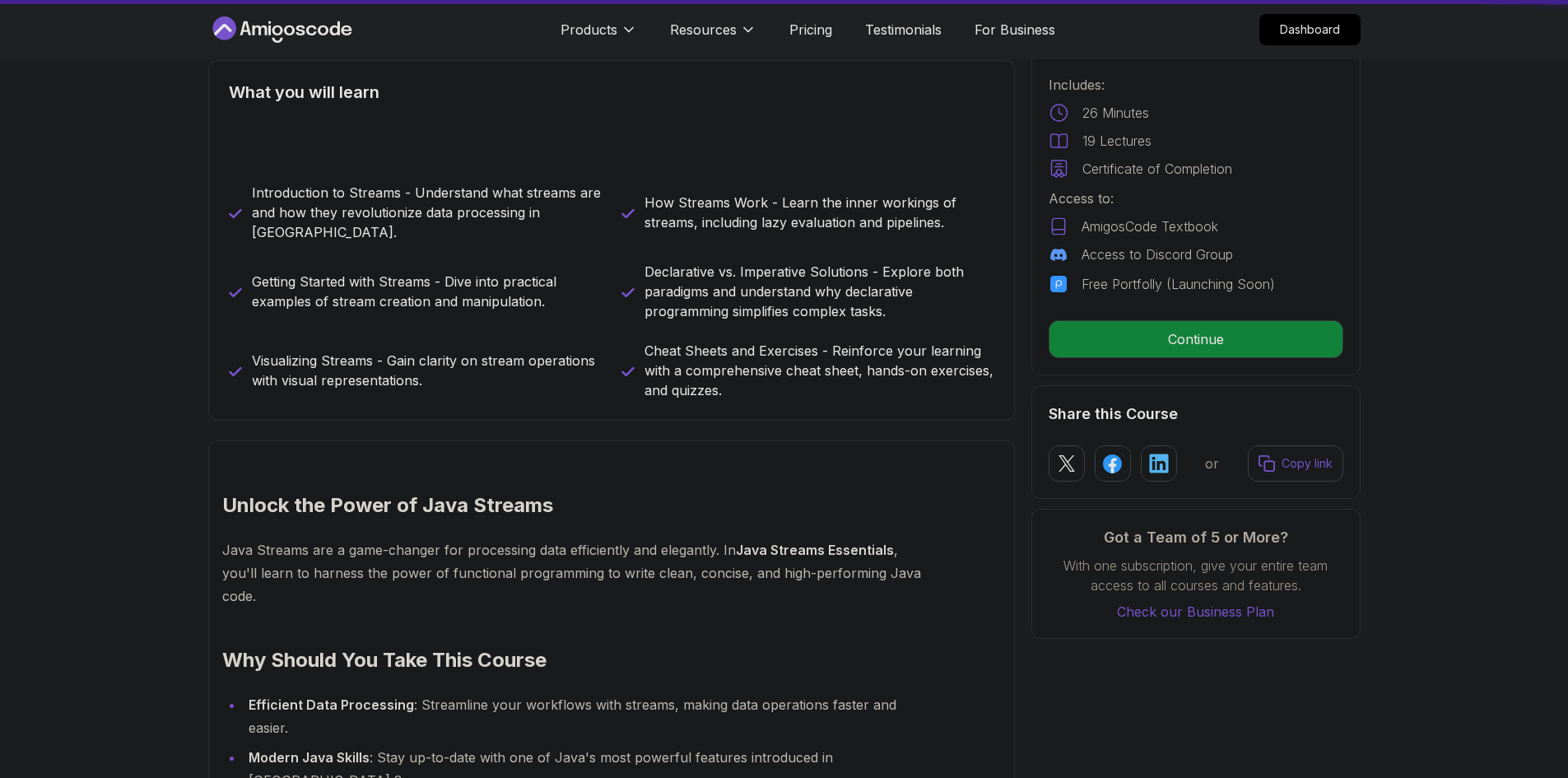 scroll, scrollTop: 0, scrollLeft: 0, axis: both 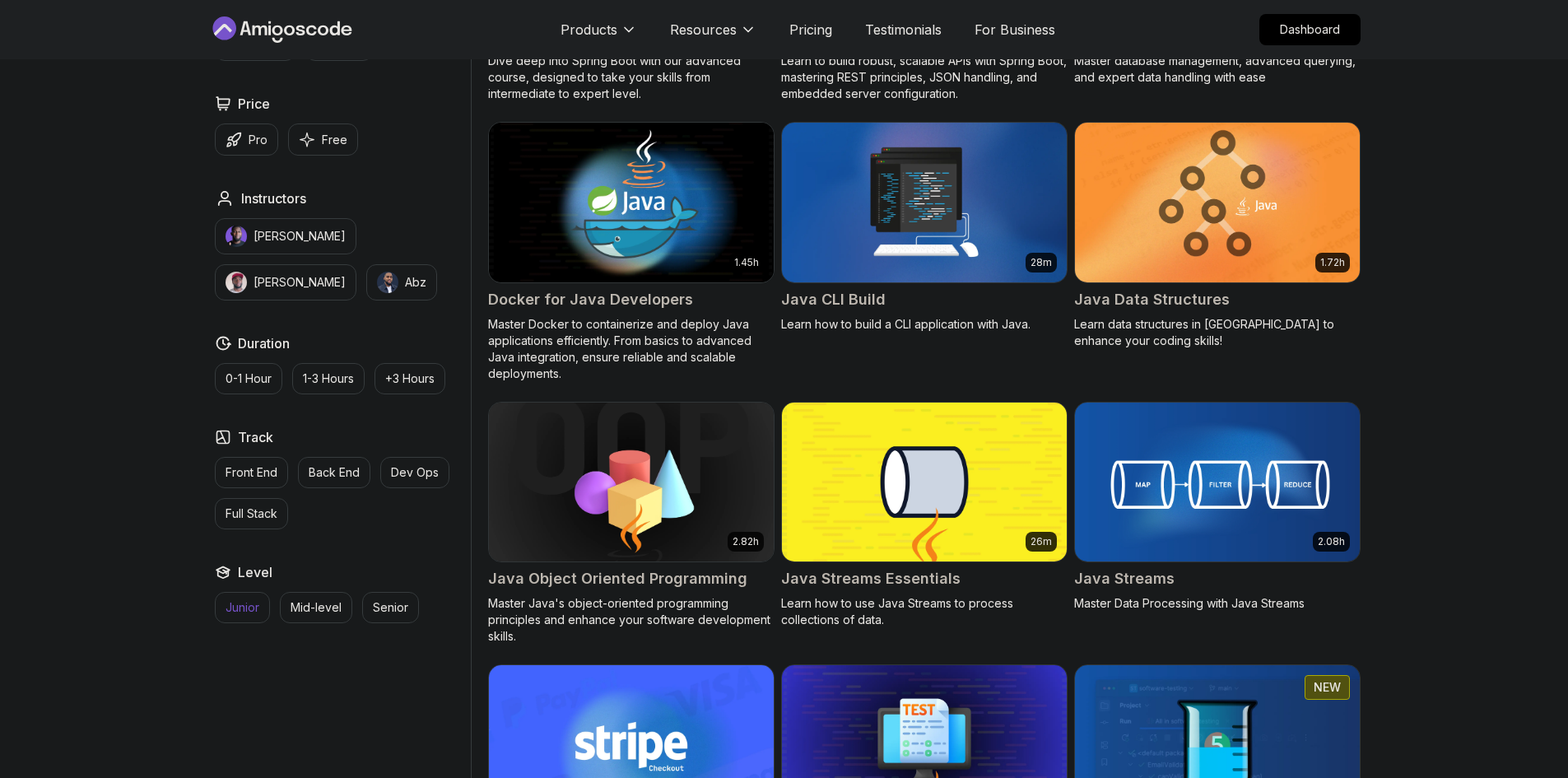 click on "Junior" at bounding box center [242, 608] 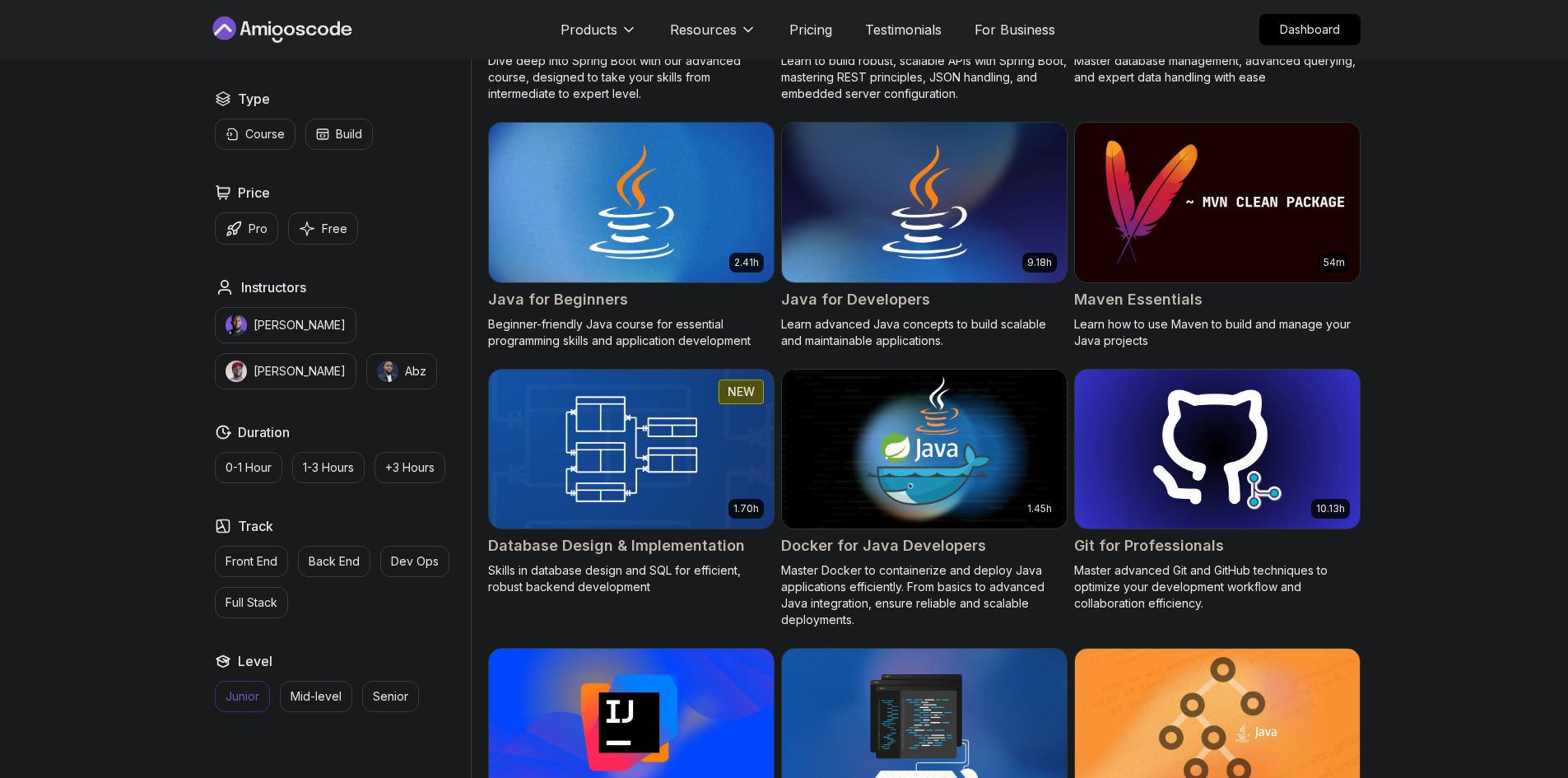 click on "Junior" at bounding box center [242, 696] 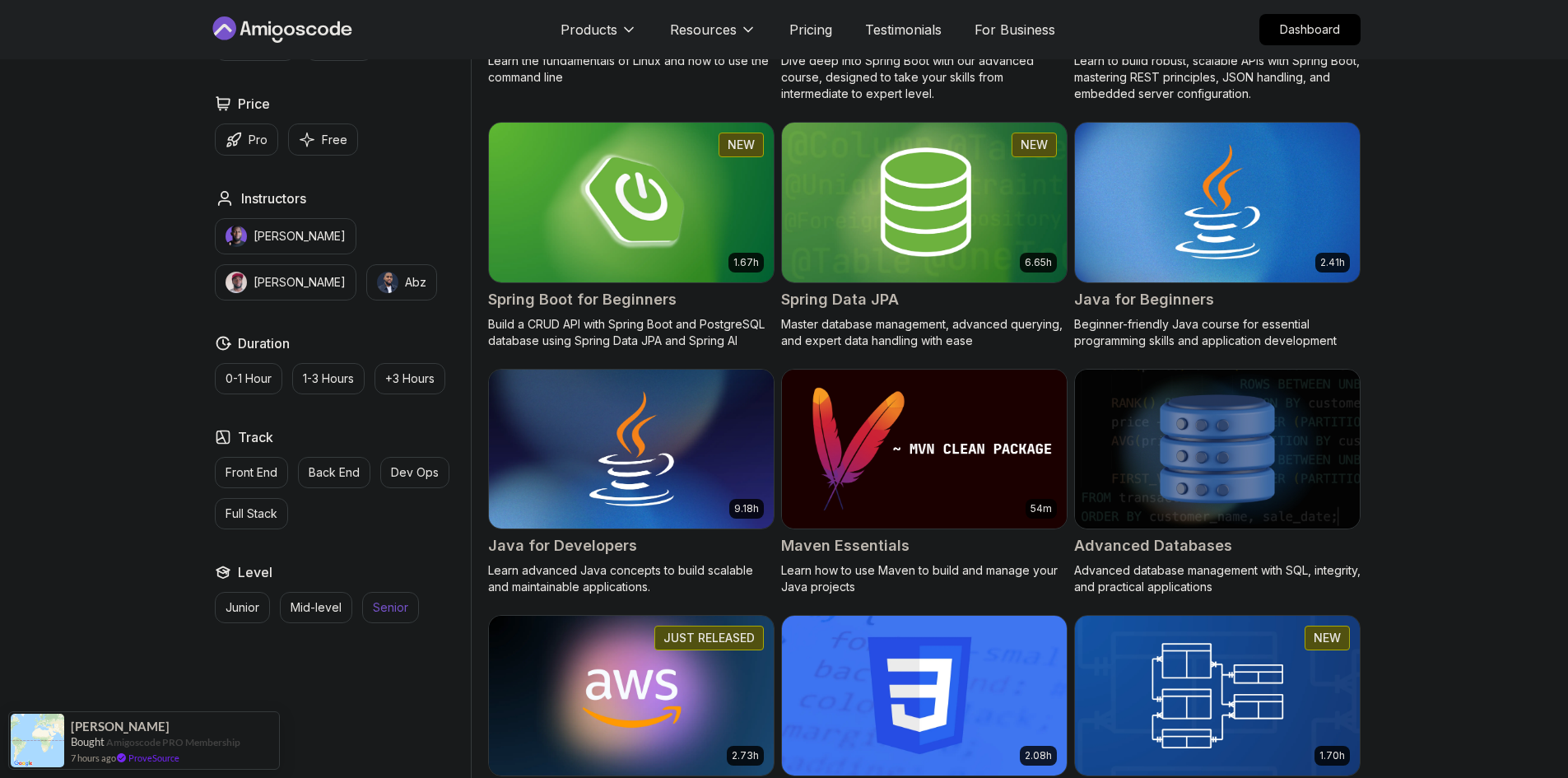 click on "Senior" at bounding box center [390, 608] 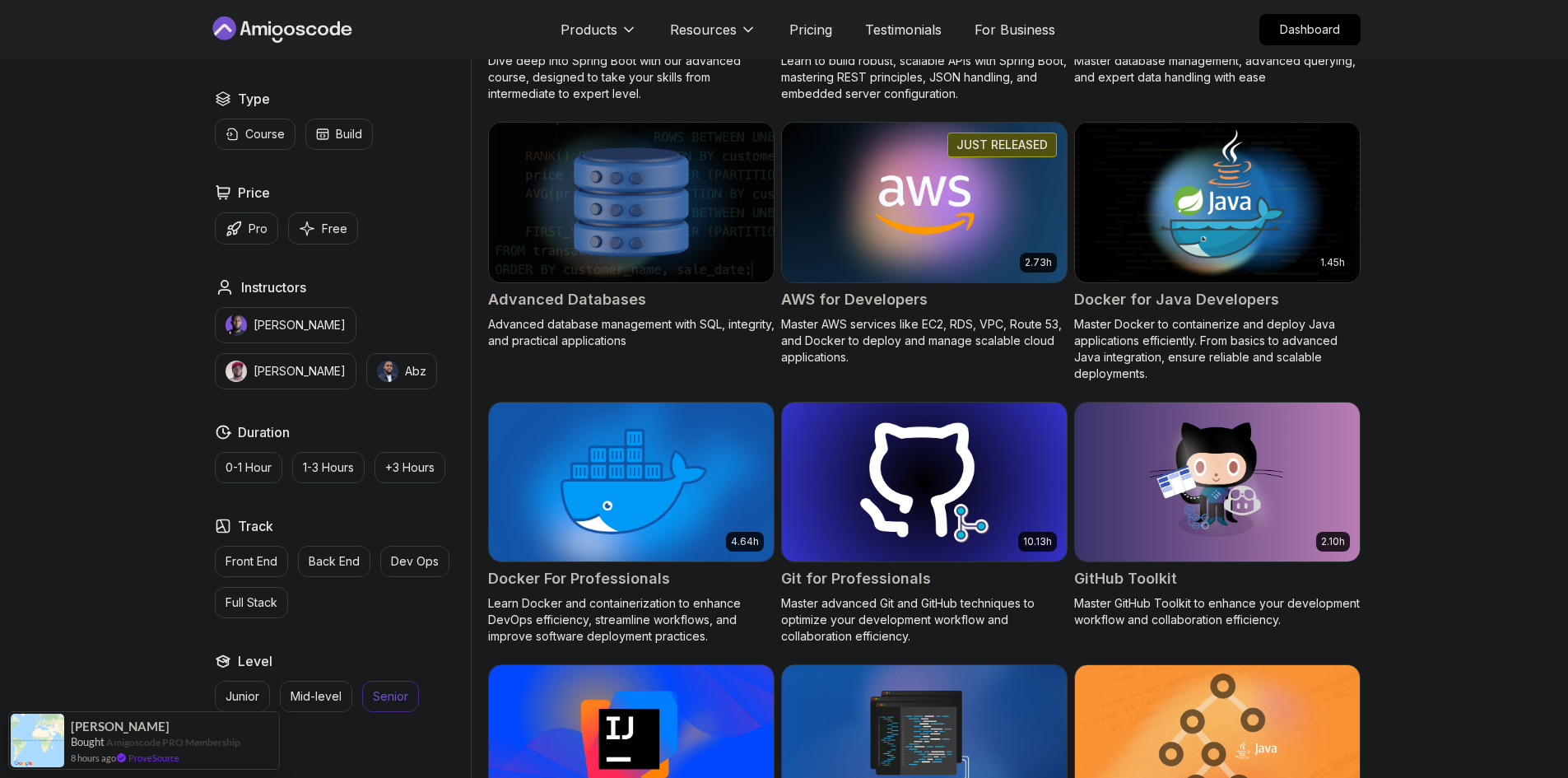 click on "Senior" at bounding box center (390, 696) 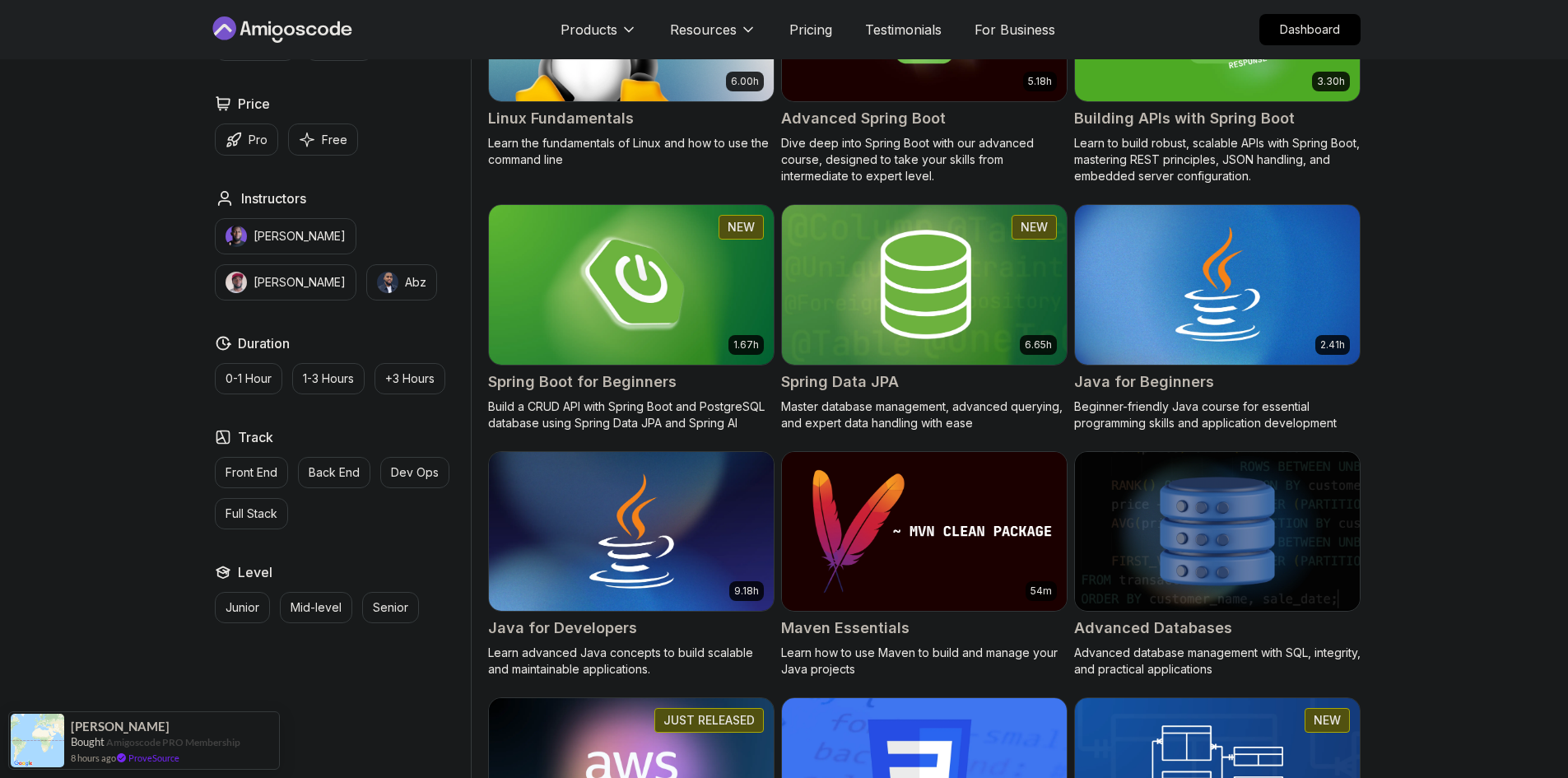 scroll, scrollTop: 329, scrollLeft: 0, axis: vertical 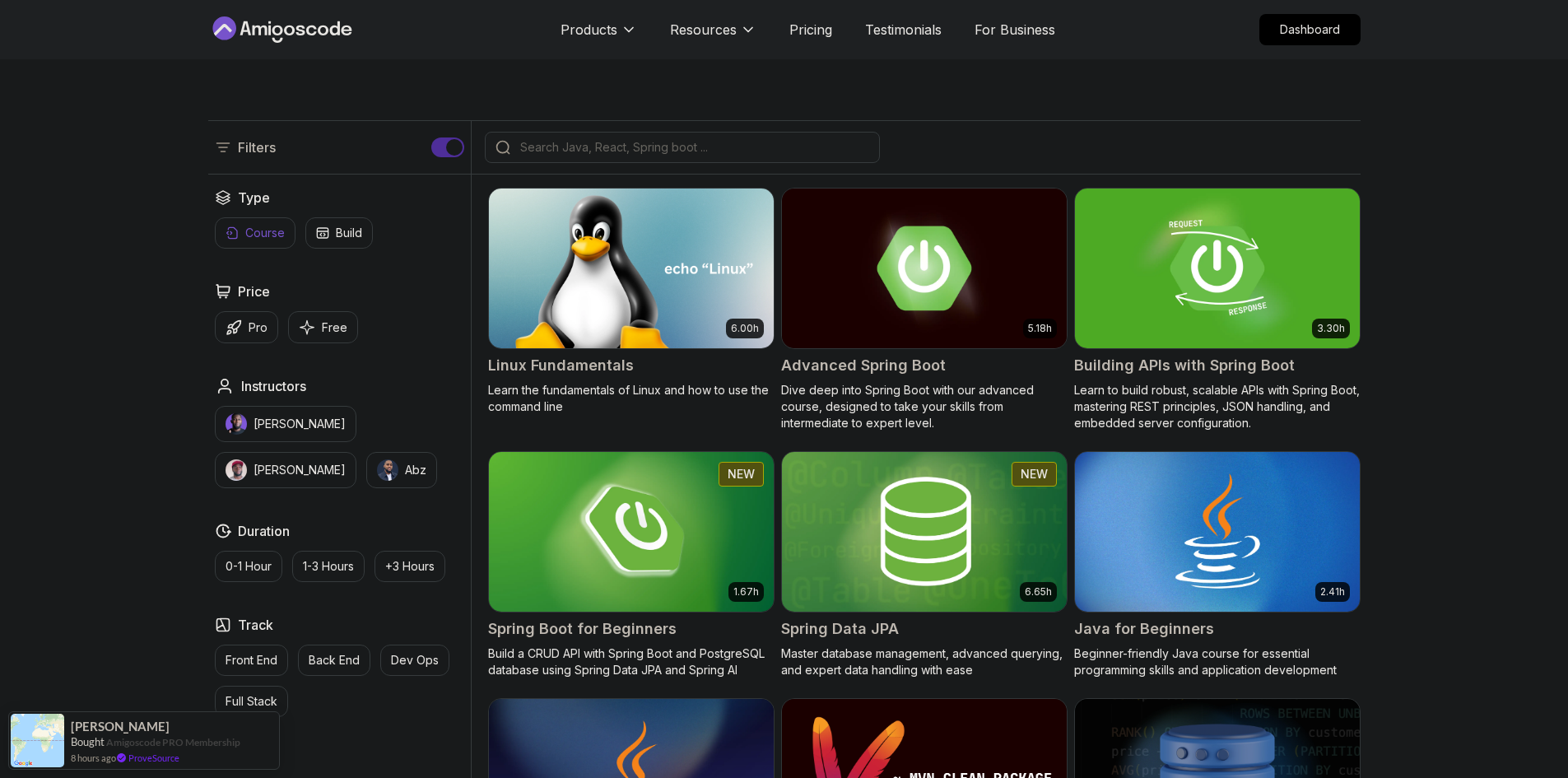 click on "Course" at bounding box center [265, 233] 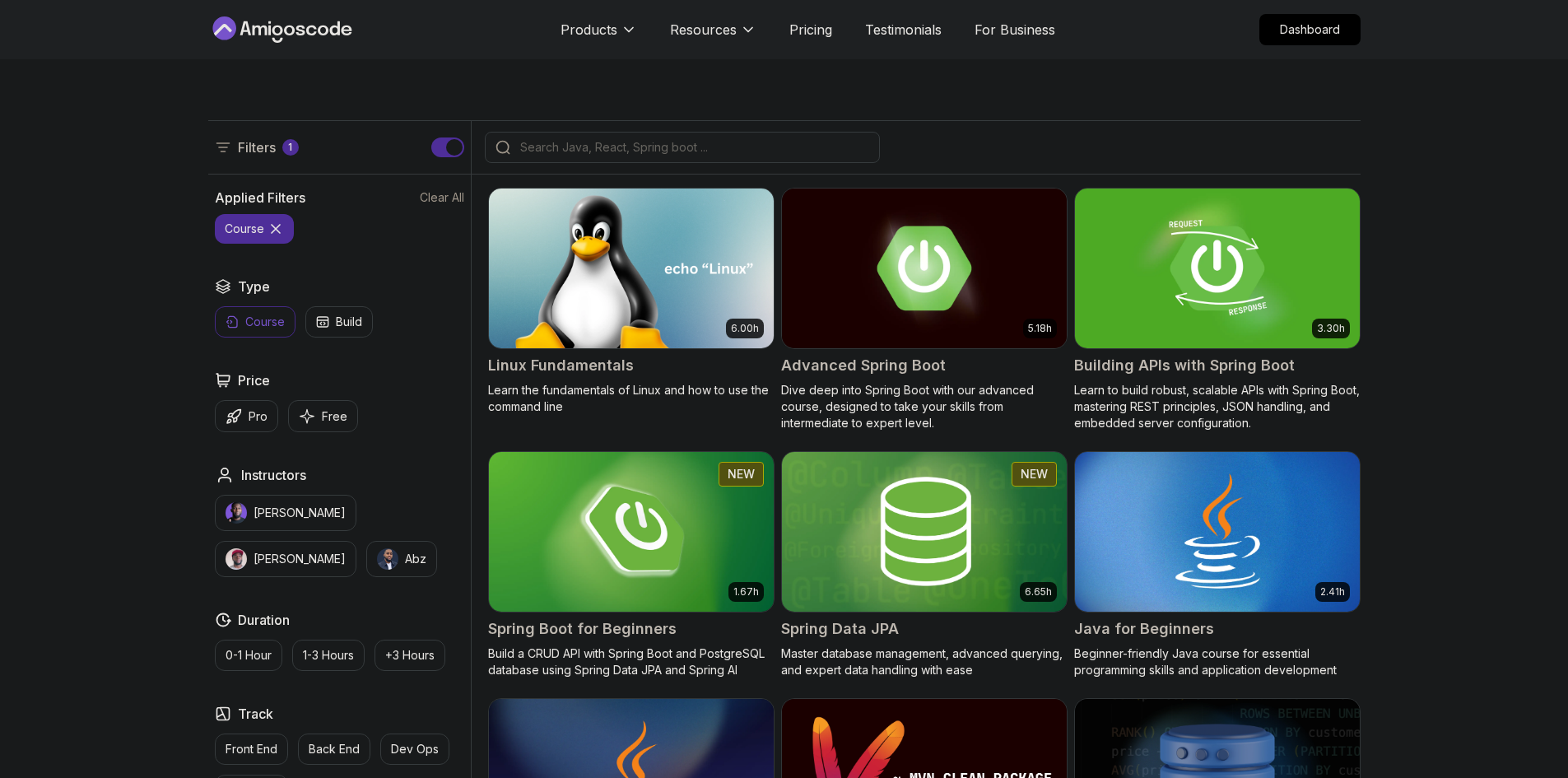 click on "course" at bounding box center (244, 229) 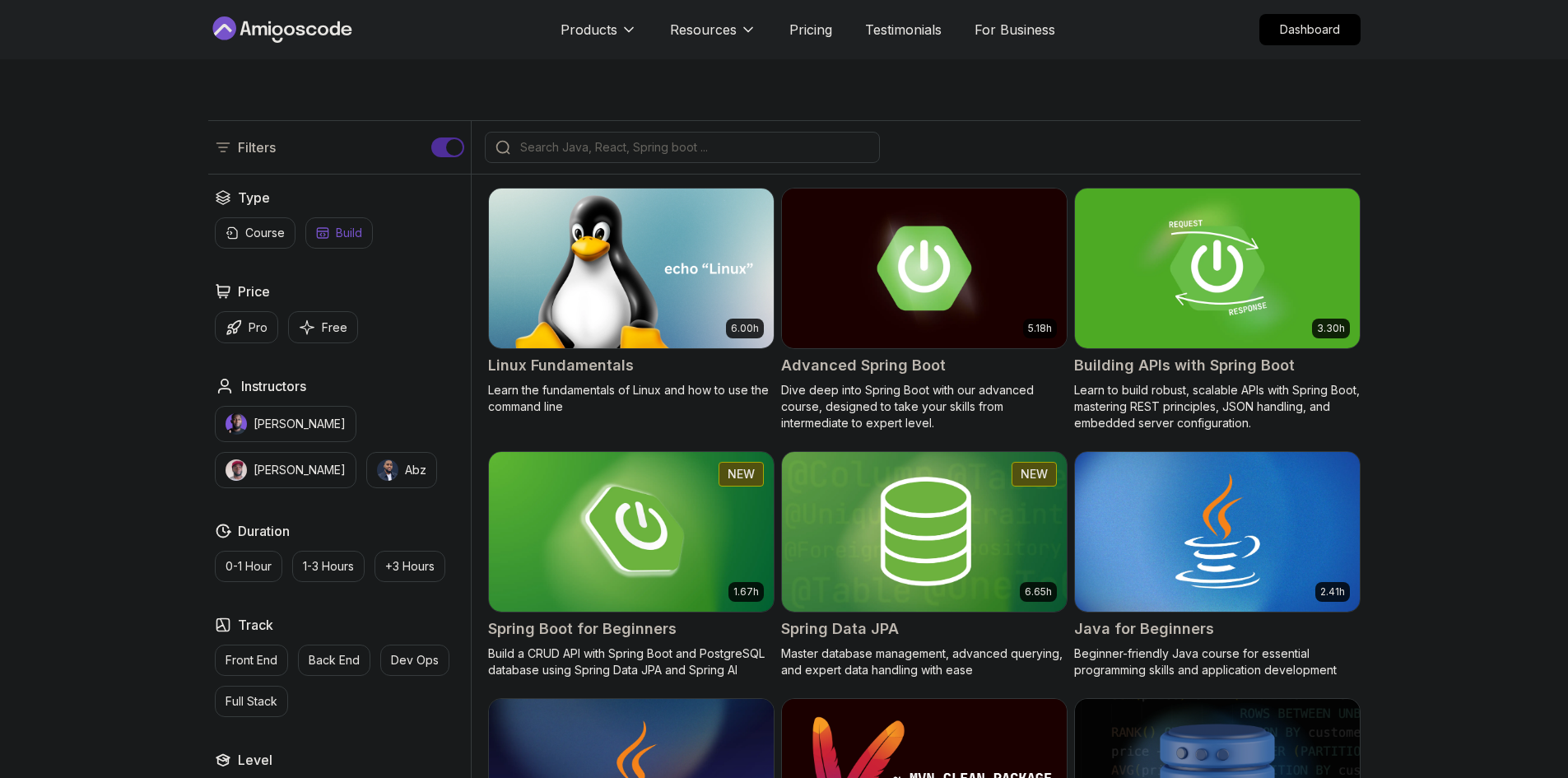 click on "Build" at bounding box center (349, 233) 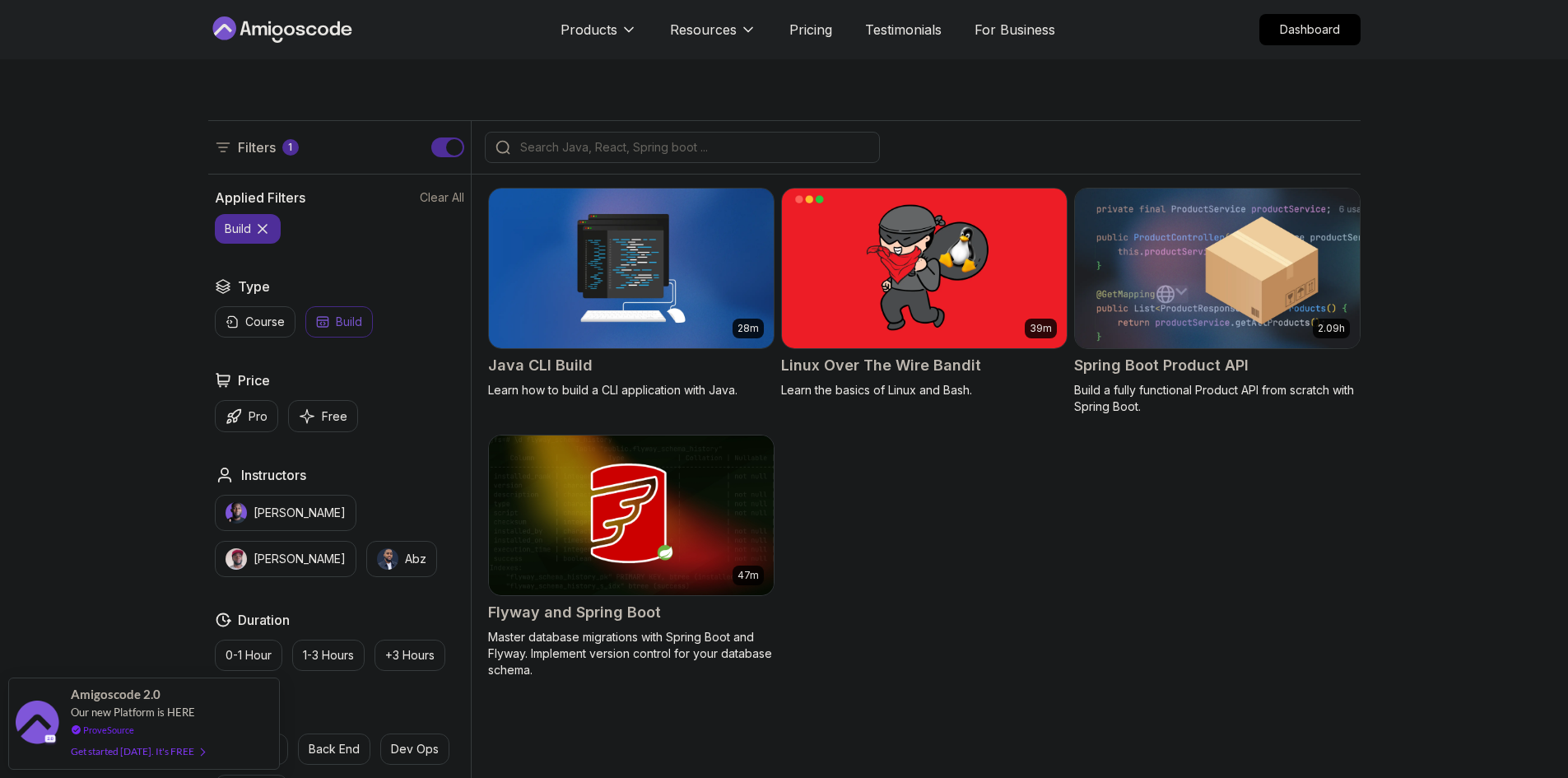 click 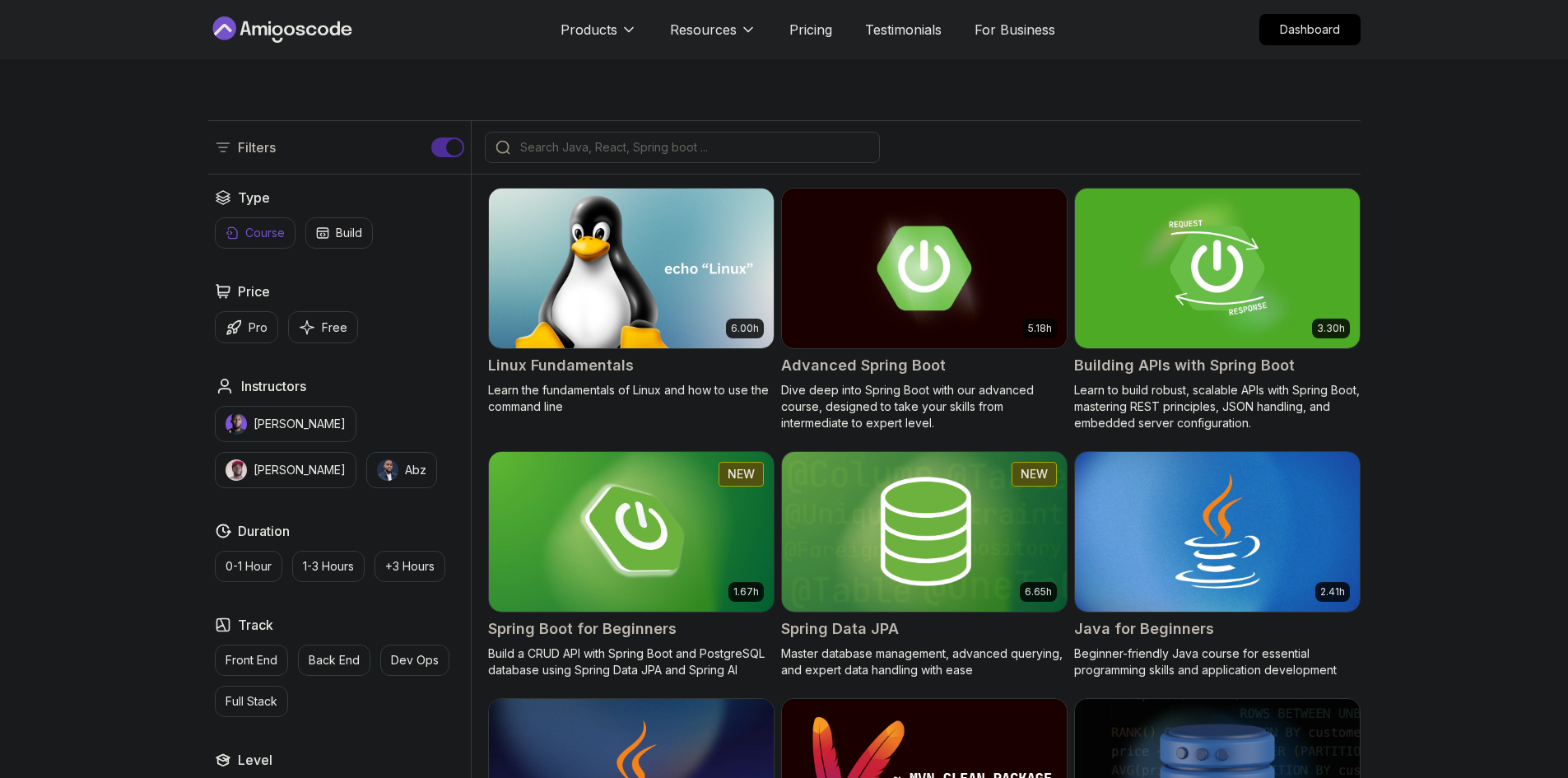 click on "Course" at bounding box center [265, 233] 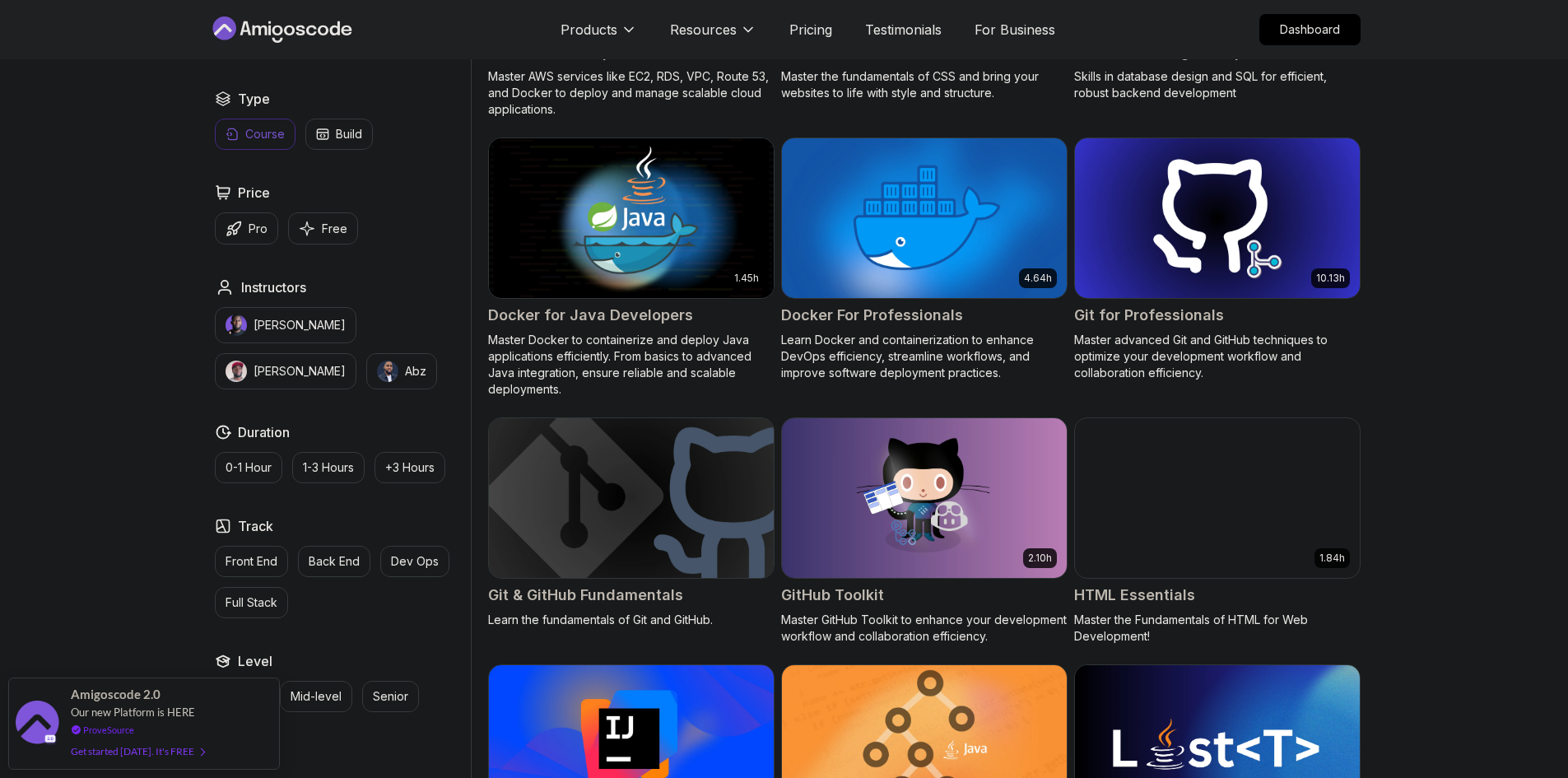 scroll, scrollTop: 1647, scrollLeft: 0, axis: vertical 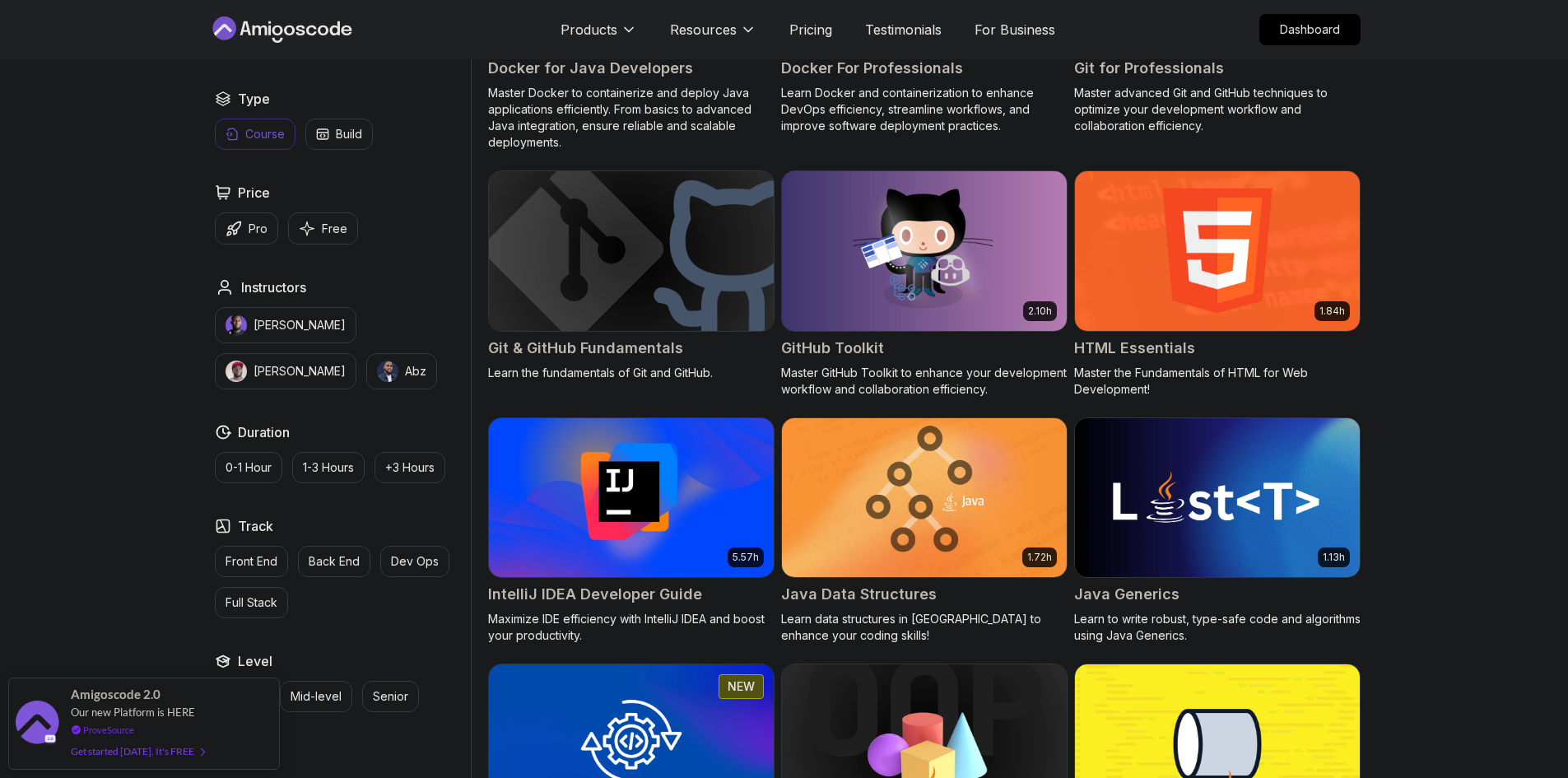 click on "GitHub Toolkit" at bounding box center (832, 348) 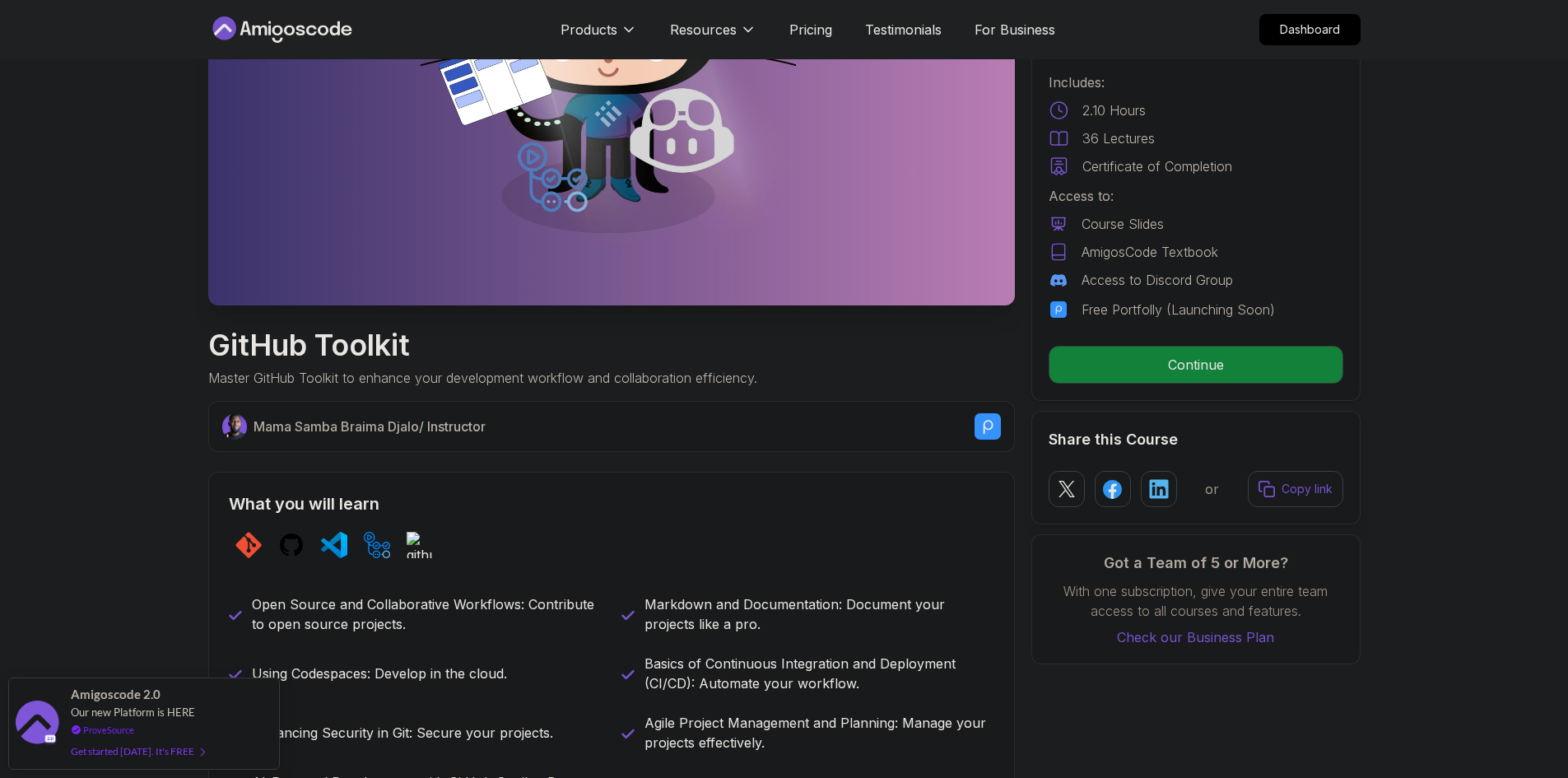 scroll, scrollTop: 494, scrollLeft: 0, axis: vertical 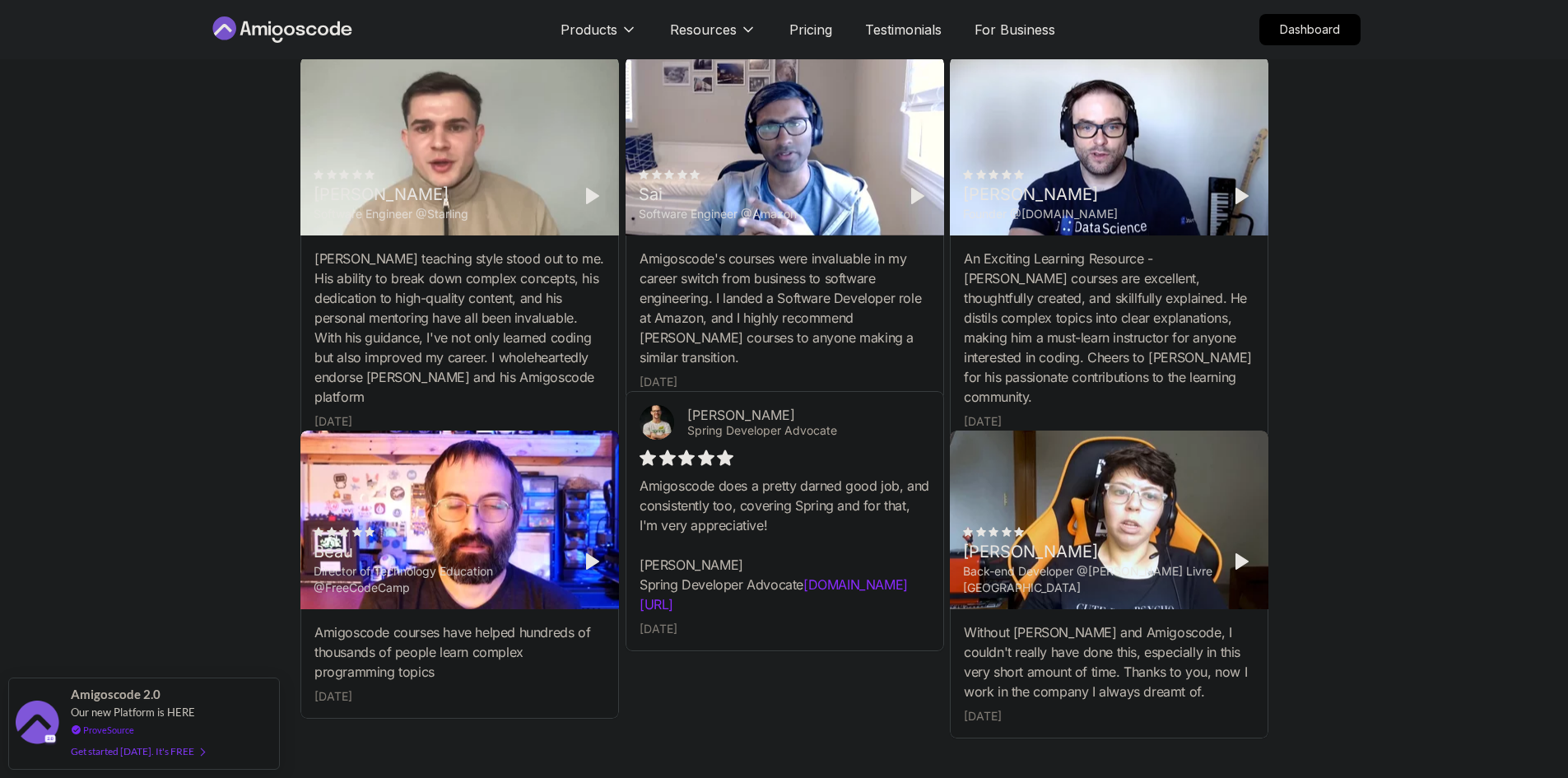 click at bounding box center (1089, 533) 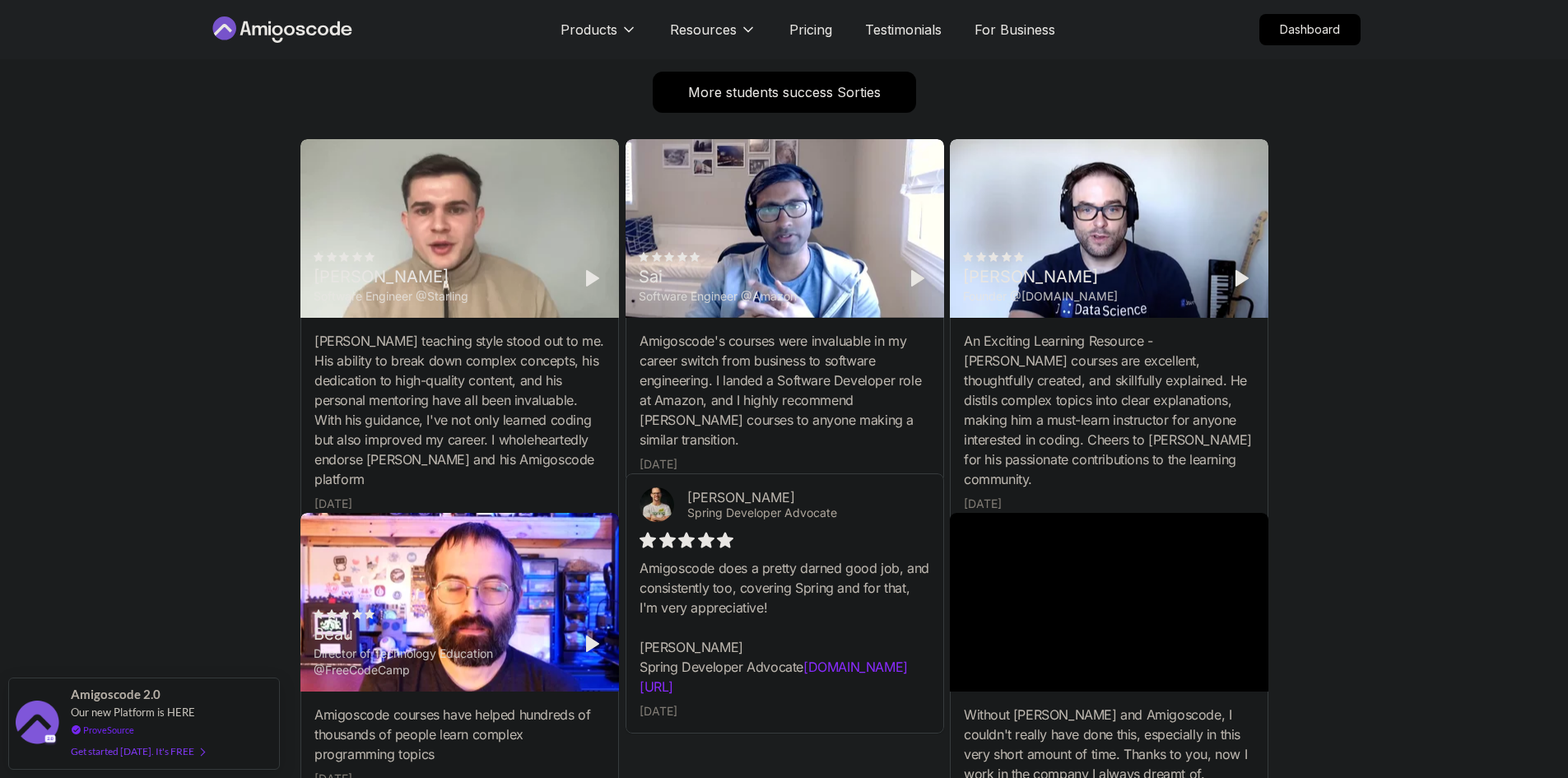 scroll, scrollTop: 5232, scrollLeft: 0, axis: vertical 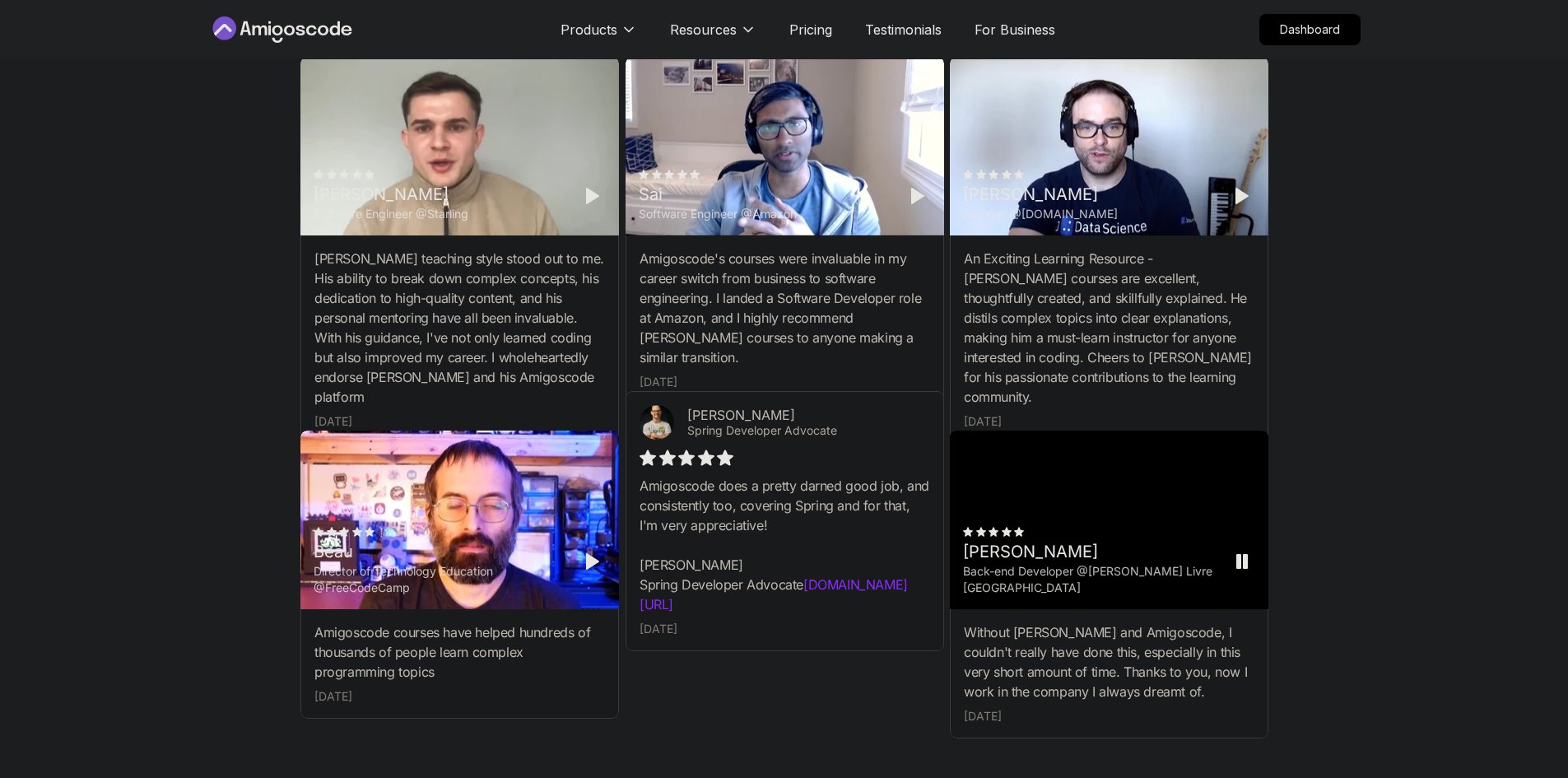 click 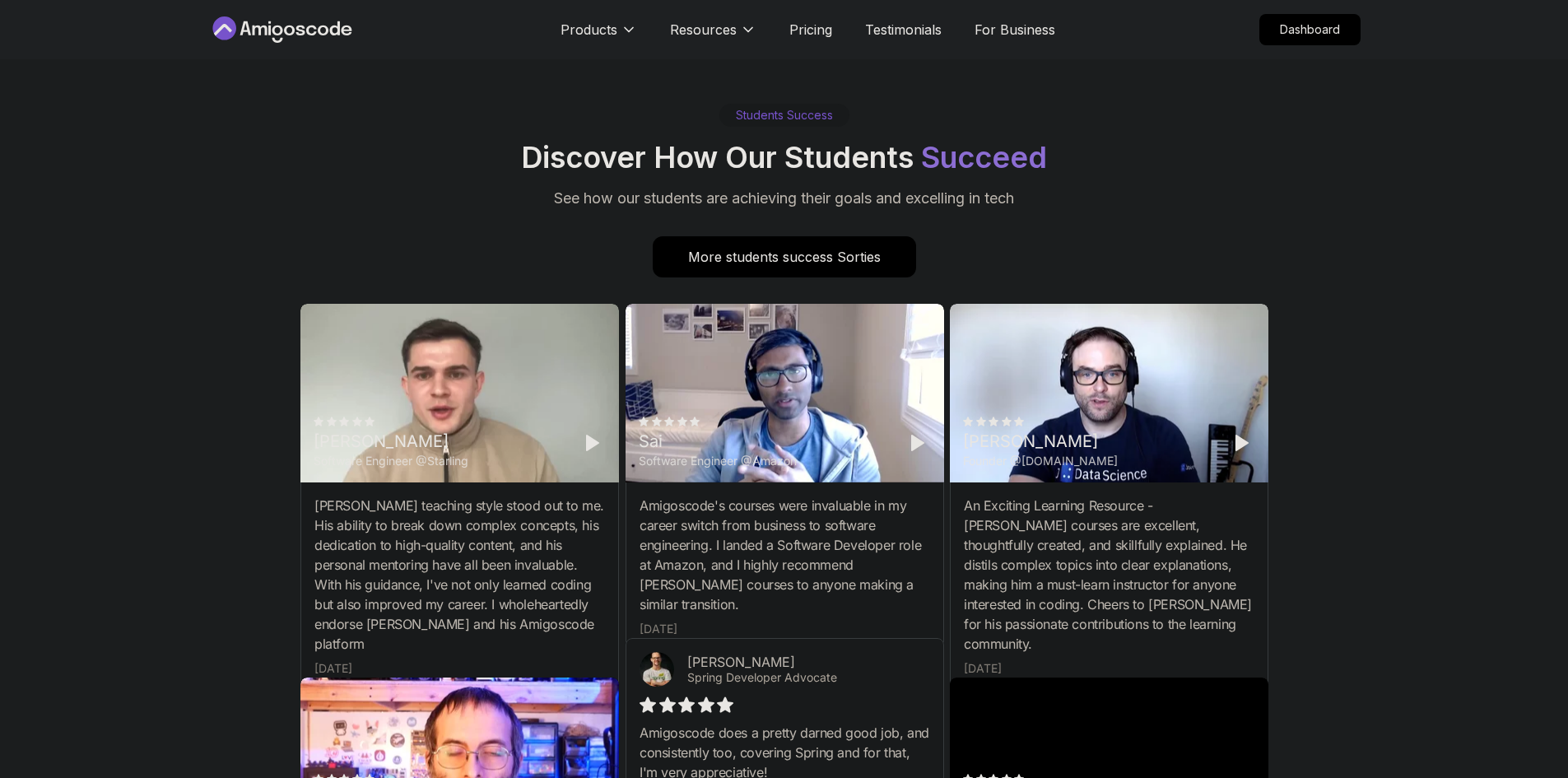scroll, scrollTop: 4573, scrollLeft: 0, axis: vertical 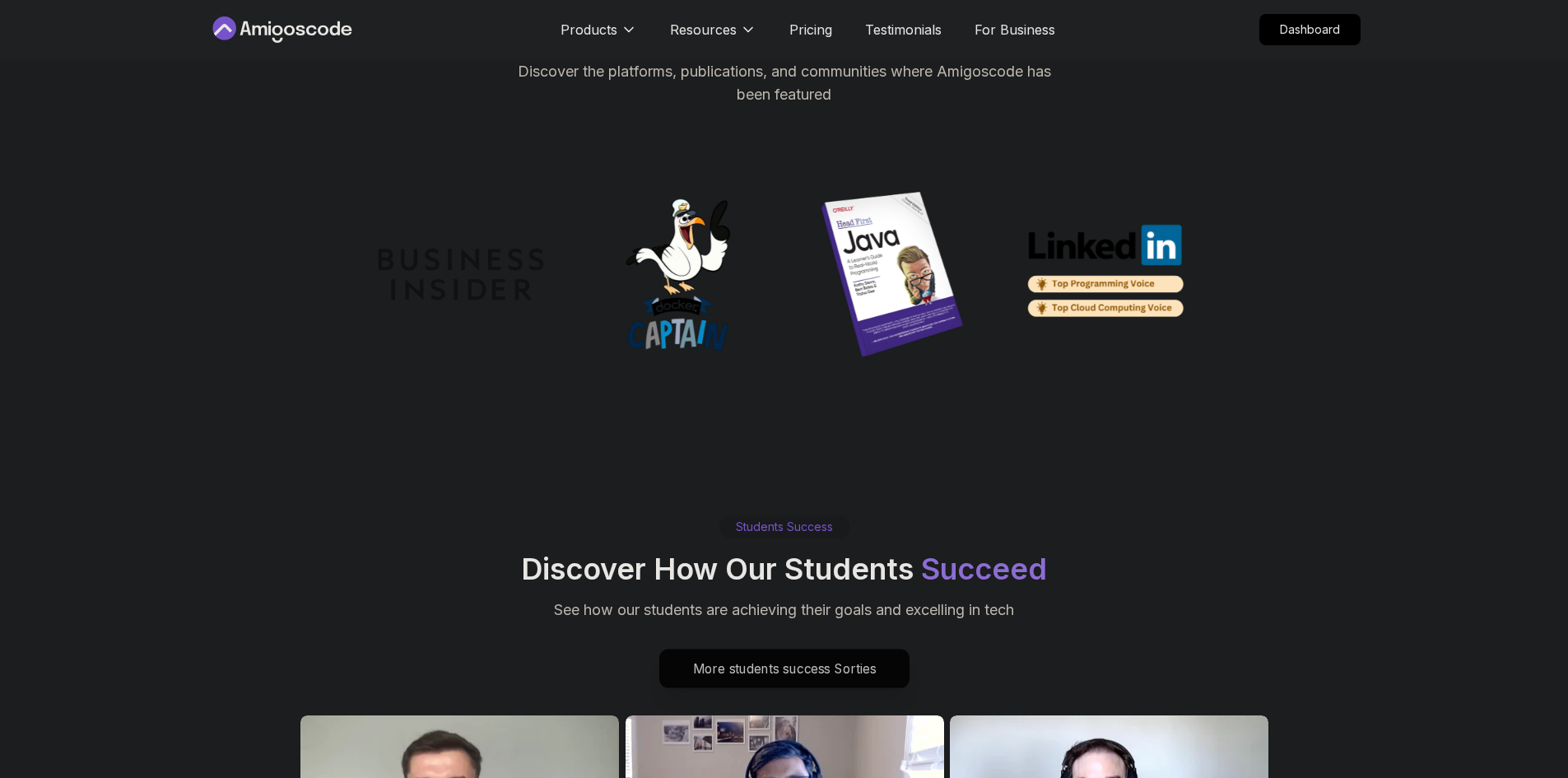 click on "More students success Sorties" at bounding box center [784, 669] 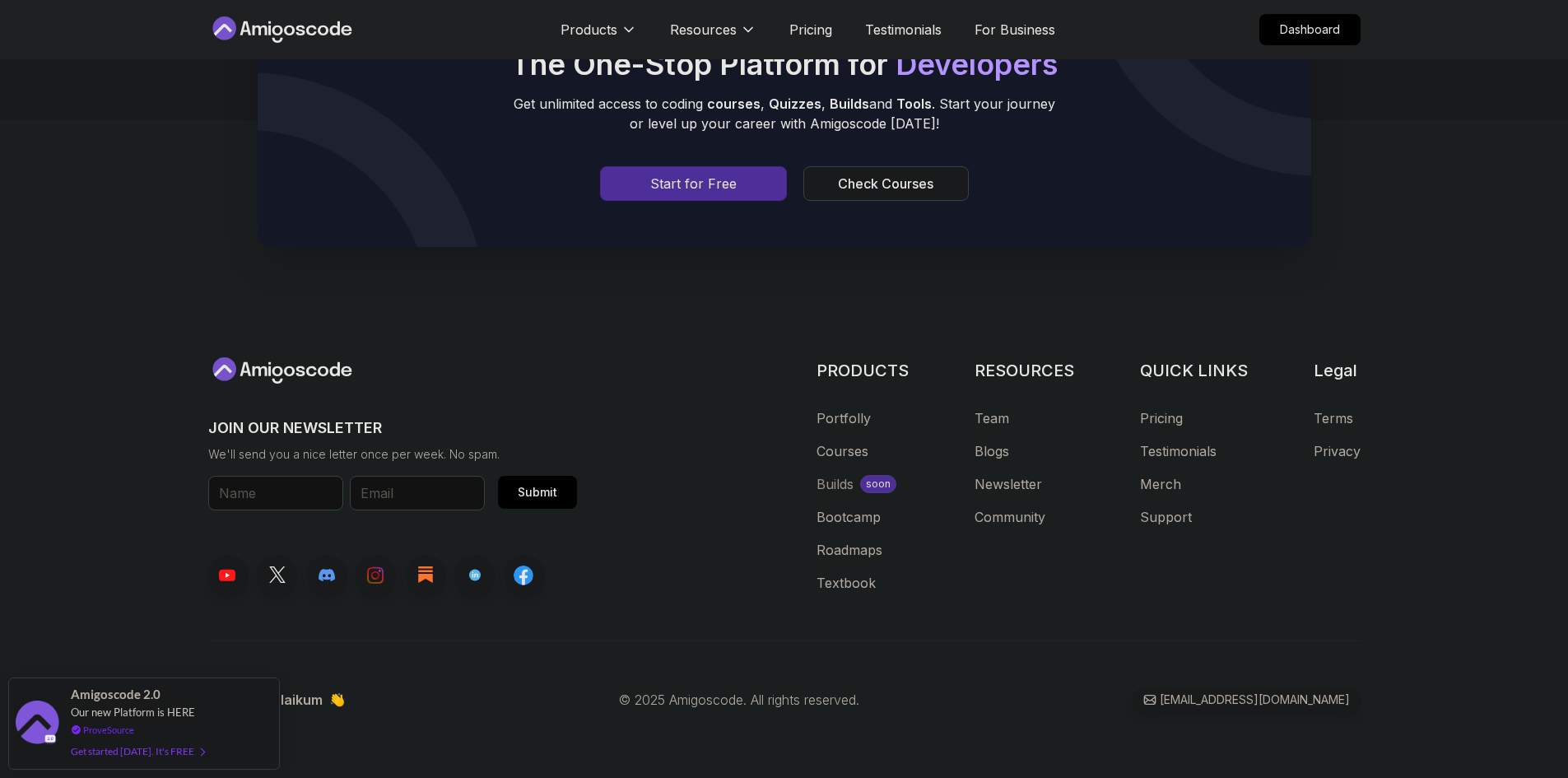 scroll, scrollTop: 823, scrollLeft: 0, axis: vertical 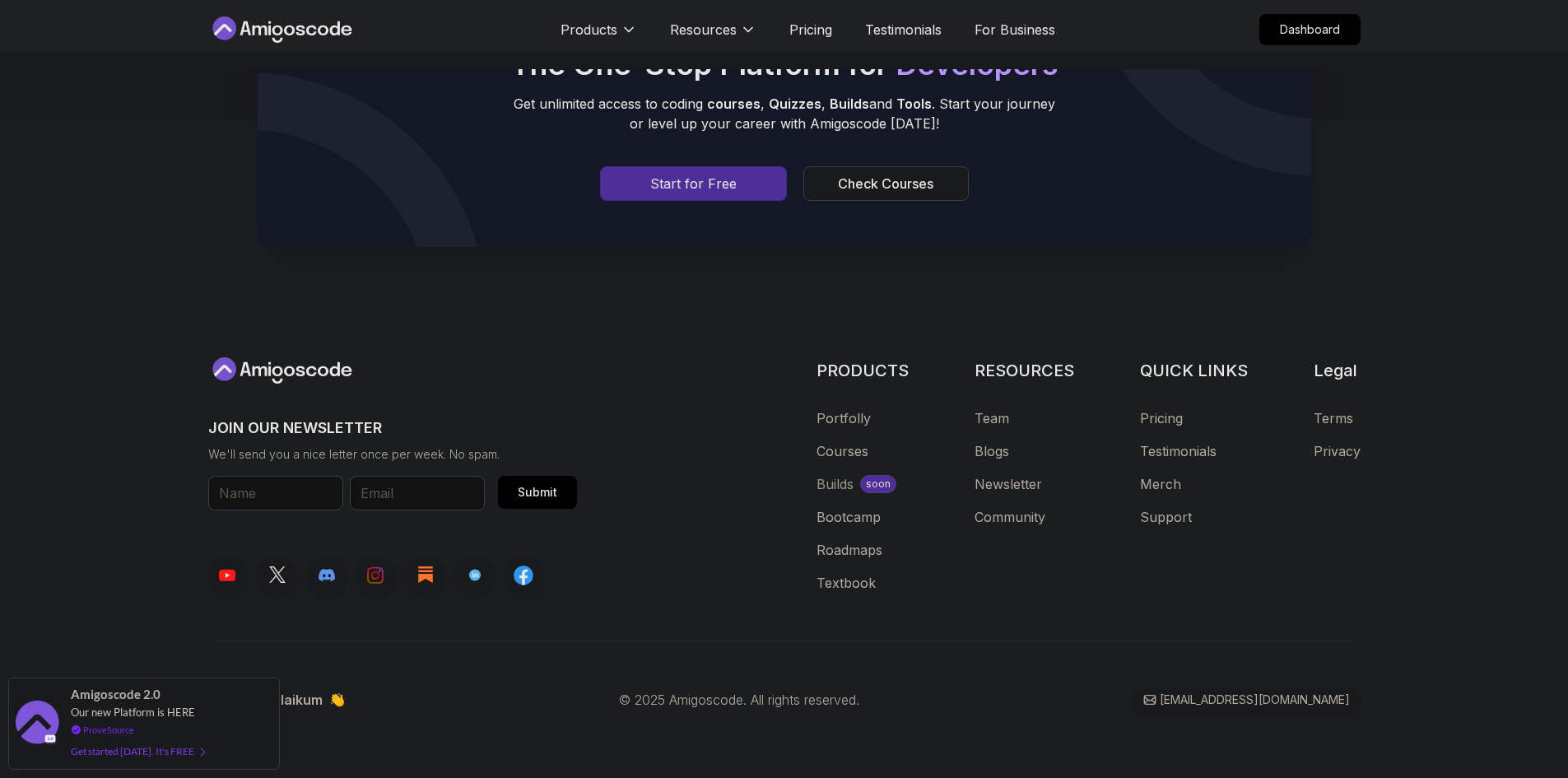click 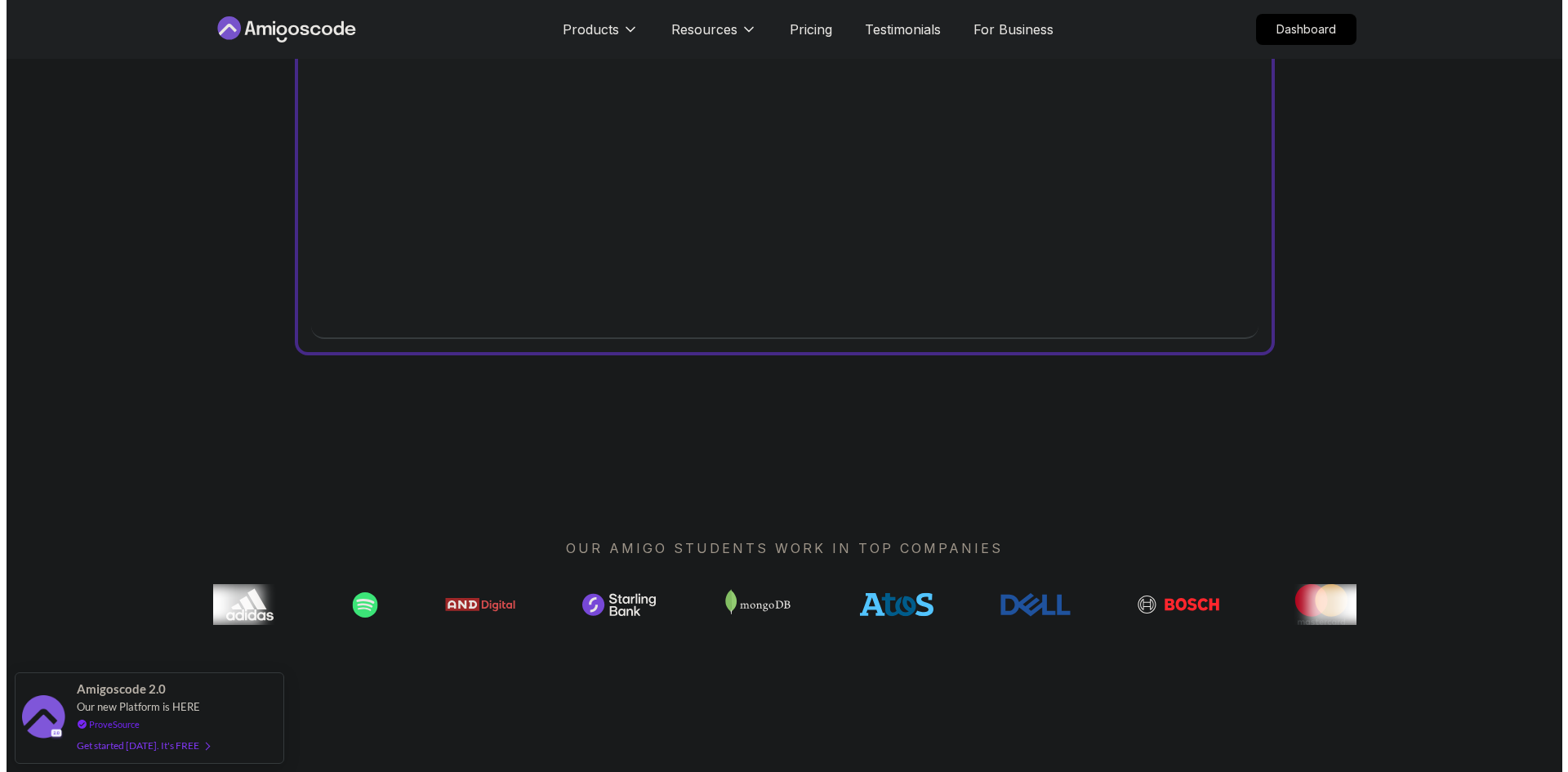 scroll, scrollTop: 0, scrollLeft: 0, axis: both 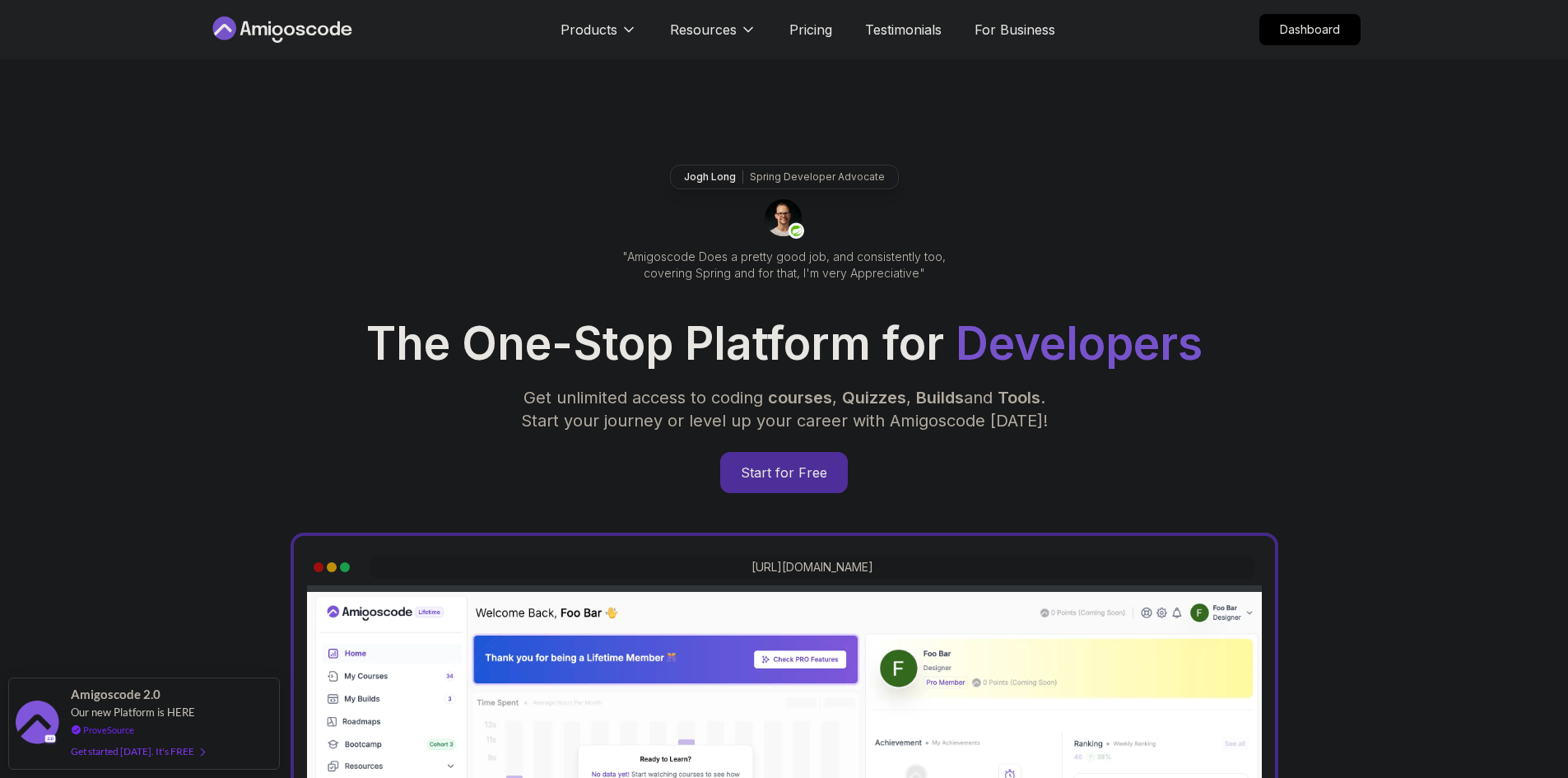 click 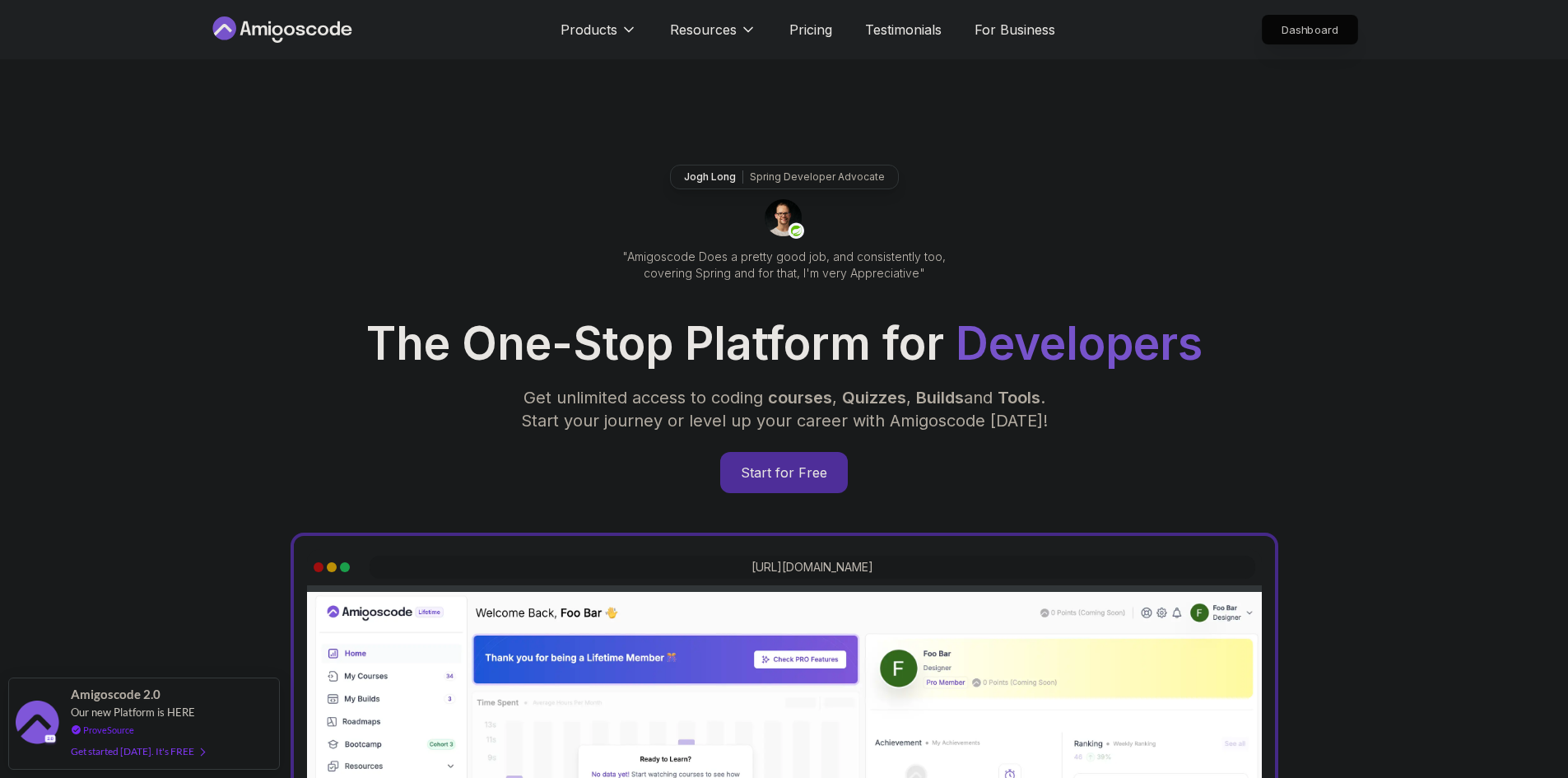 click on "Dashboard" at bounding box center (1310, 30) 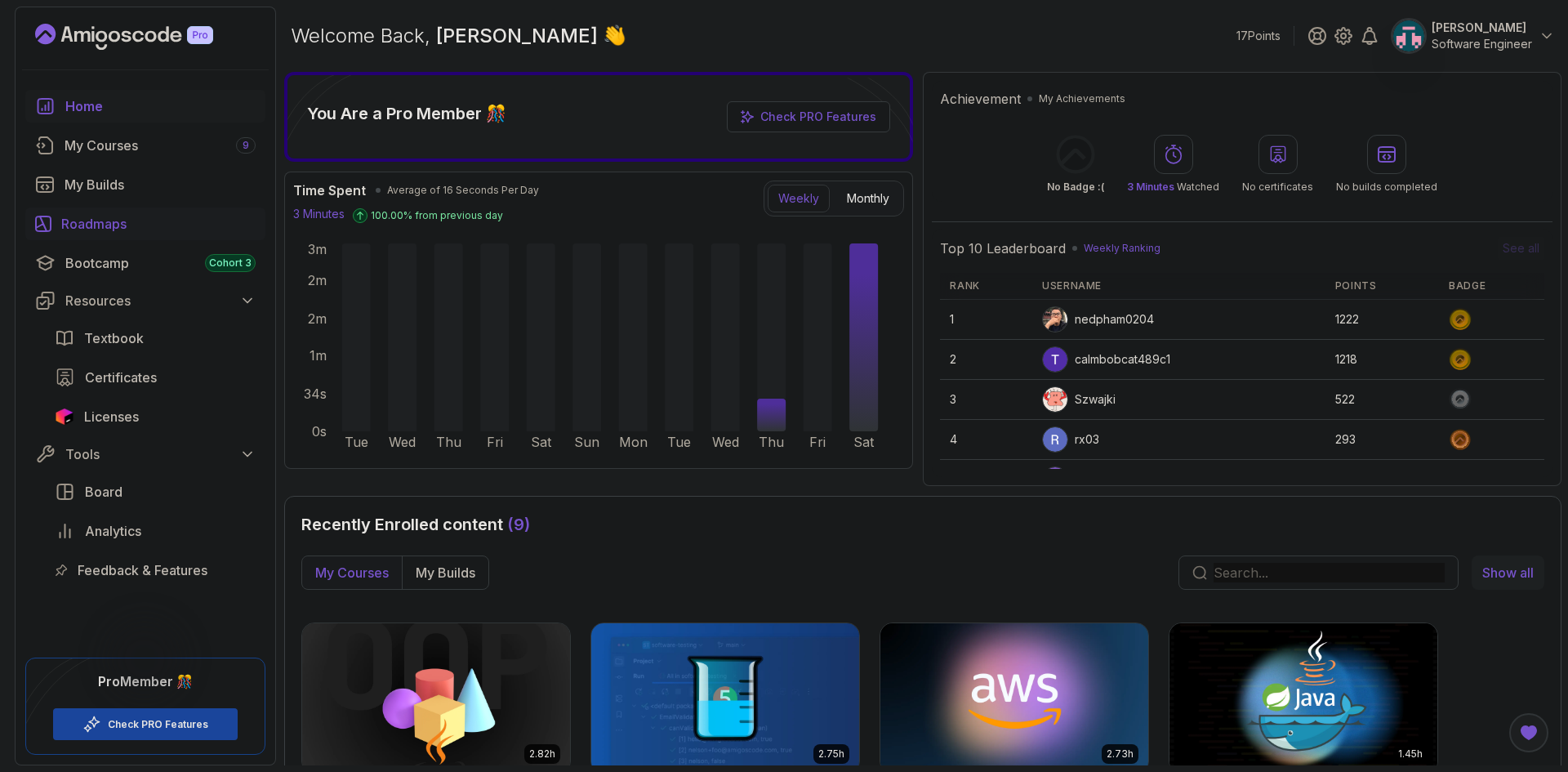 click on "Roadmaps" at bounding box center [145, 224] 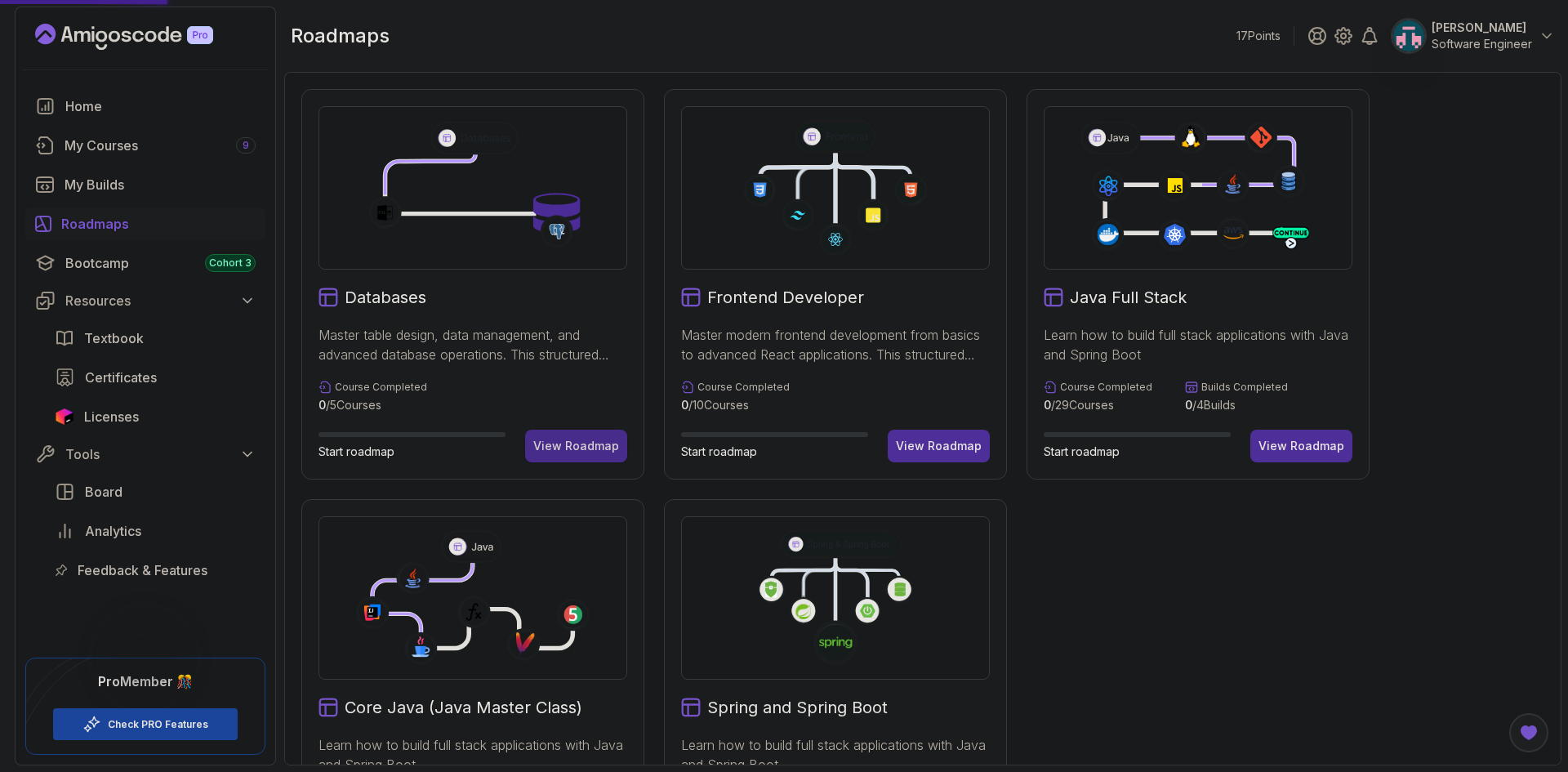 click on "View Roadmap" at bounding box center [576, 446] 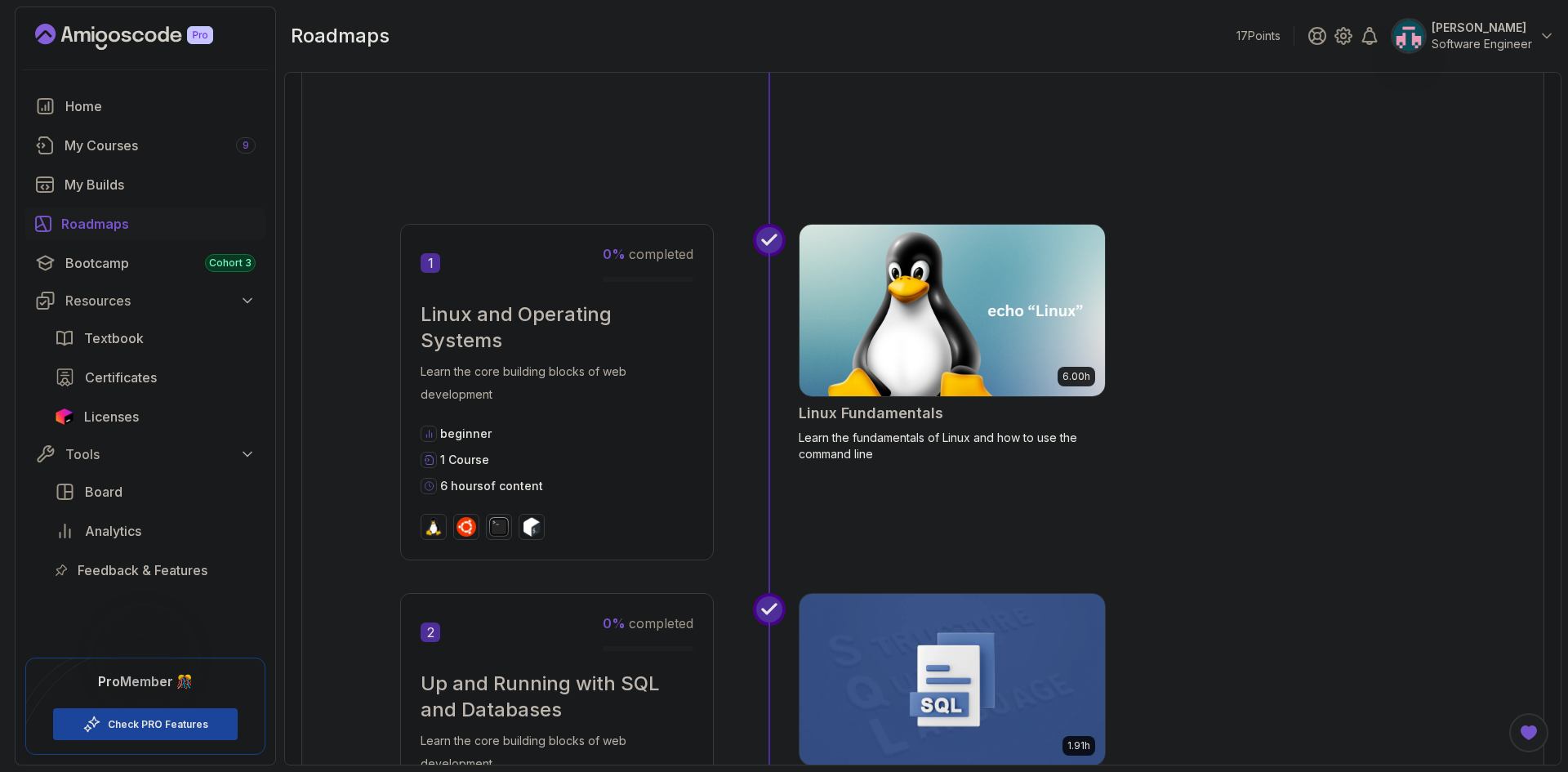 scroll, scrollTop: 82, scrollLeft: 0, axis: vertical 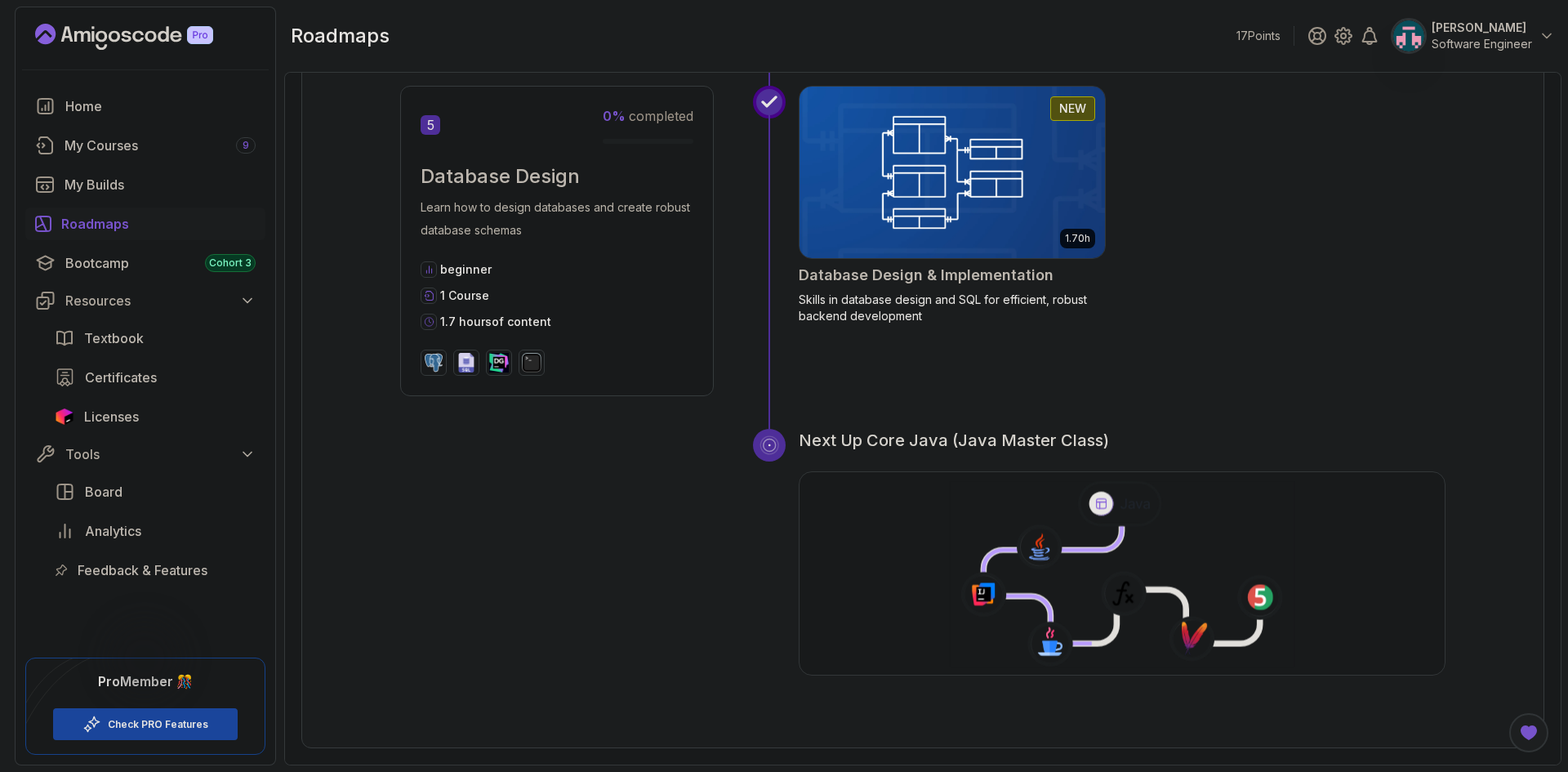 click 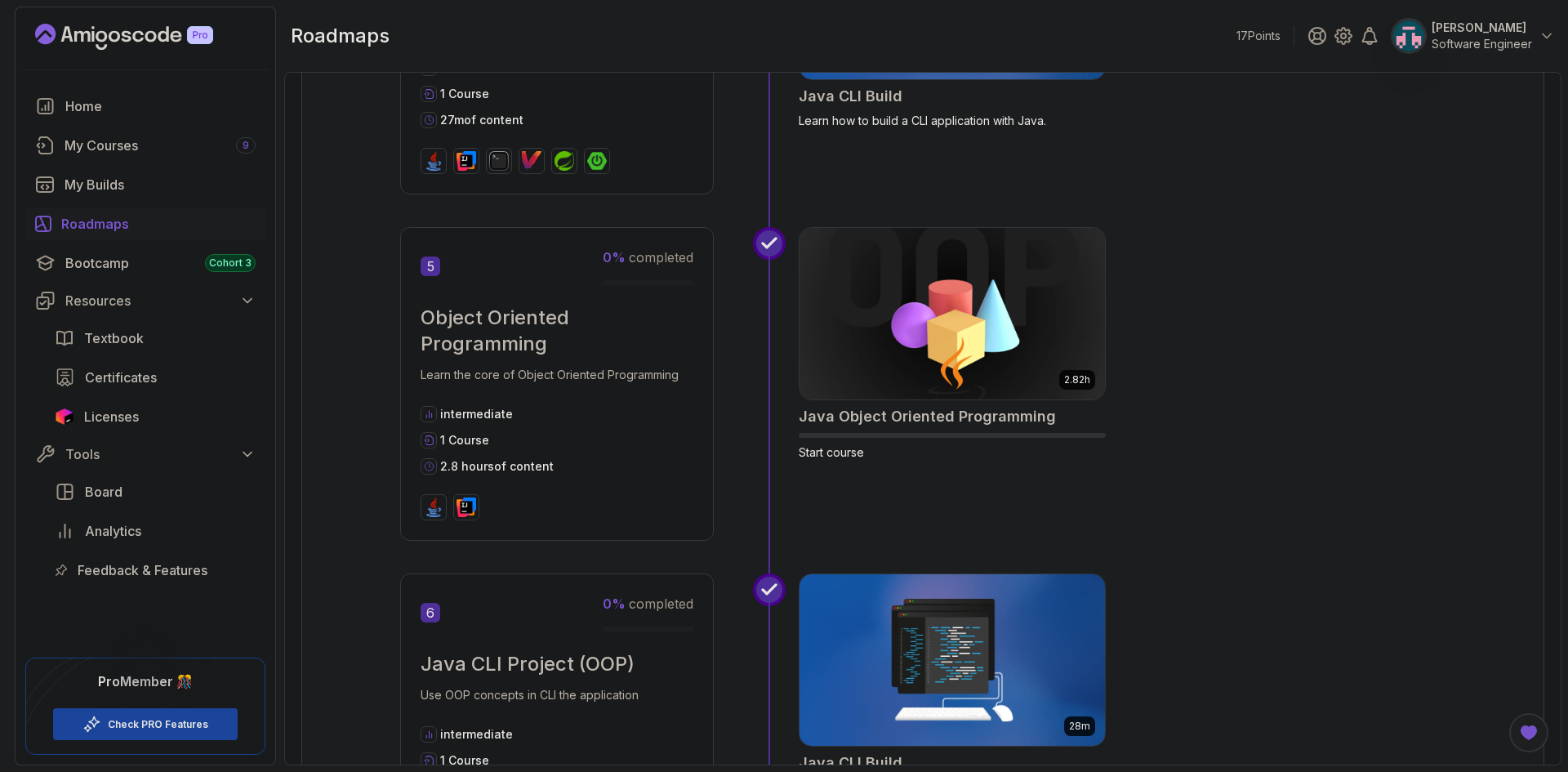 scroll, scrollTop: 1732, scrollLeft: 0, axis: vertical 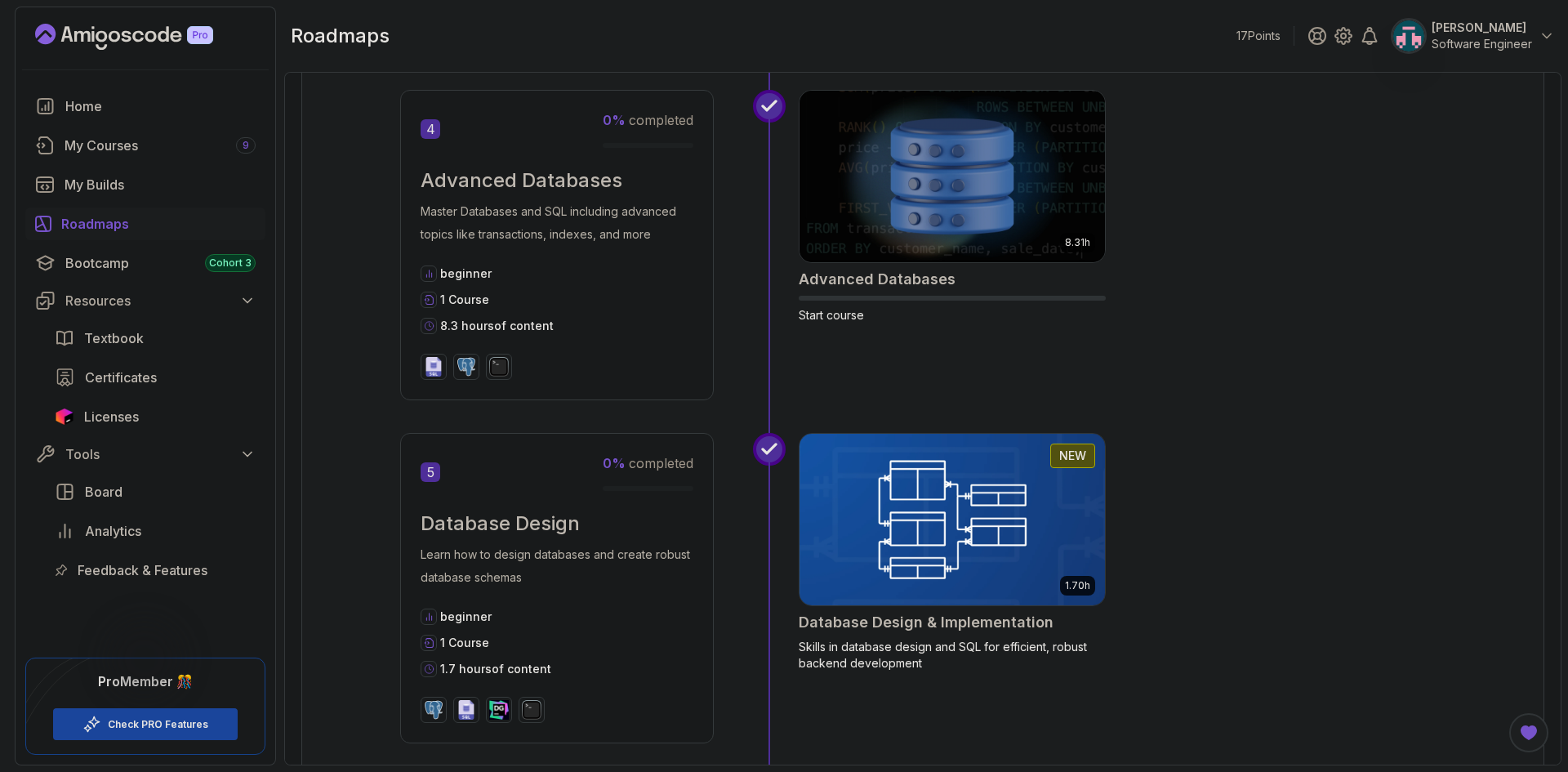 click at bounding box center [952, 520] 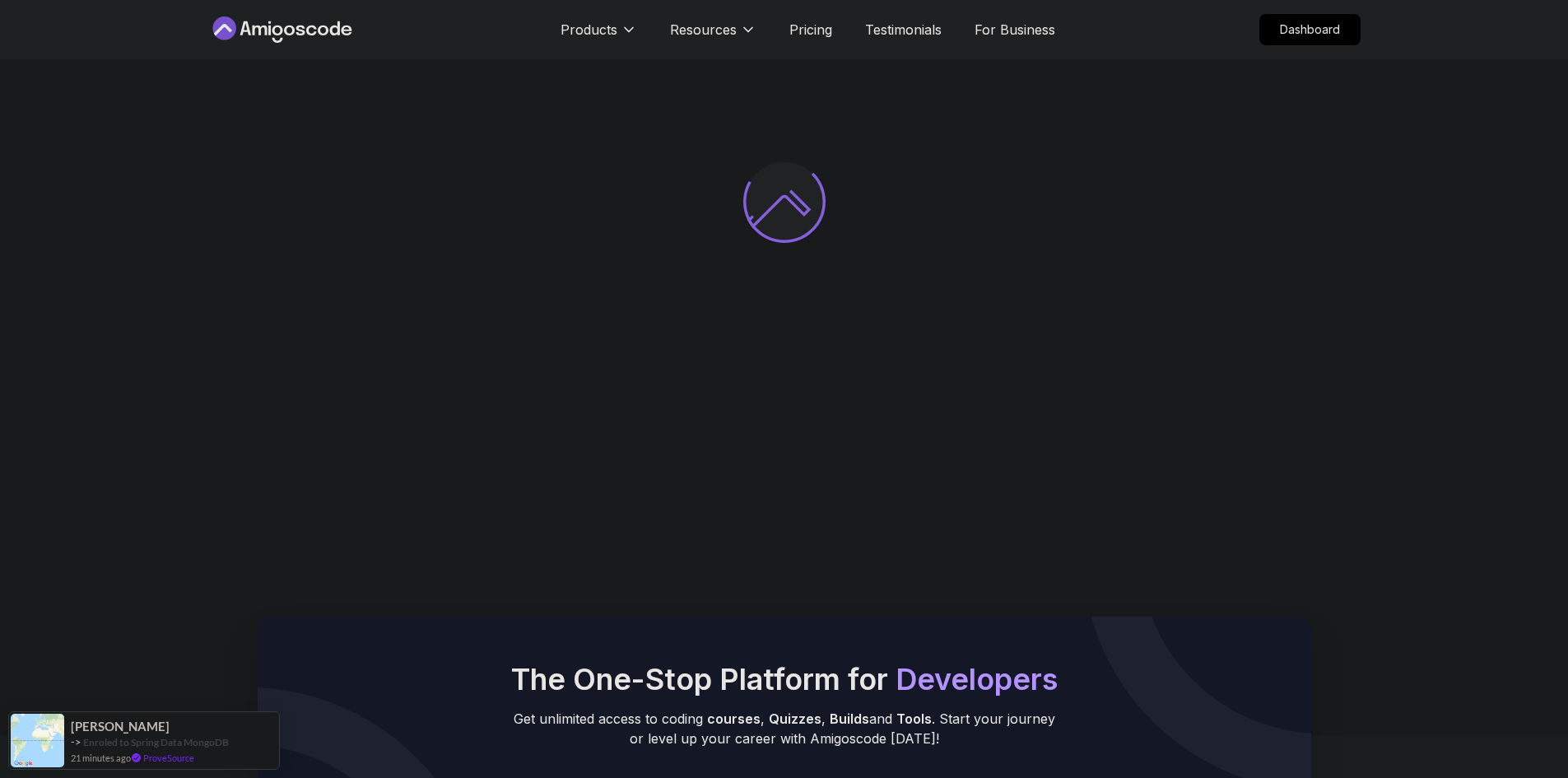 scroll, scrollTop: 0, scrollLeft: 0, axis: both 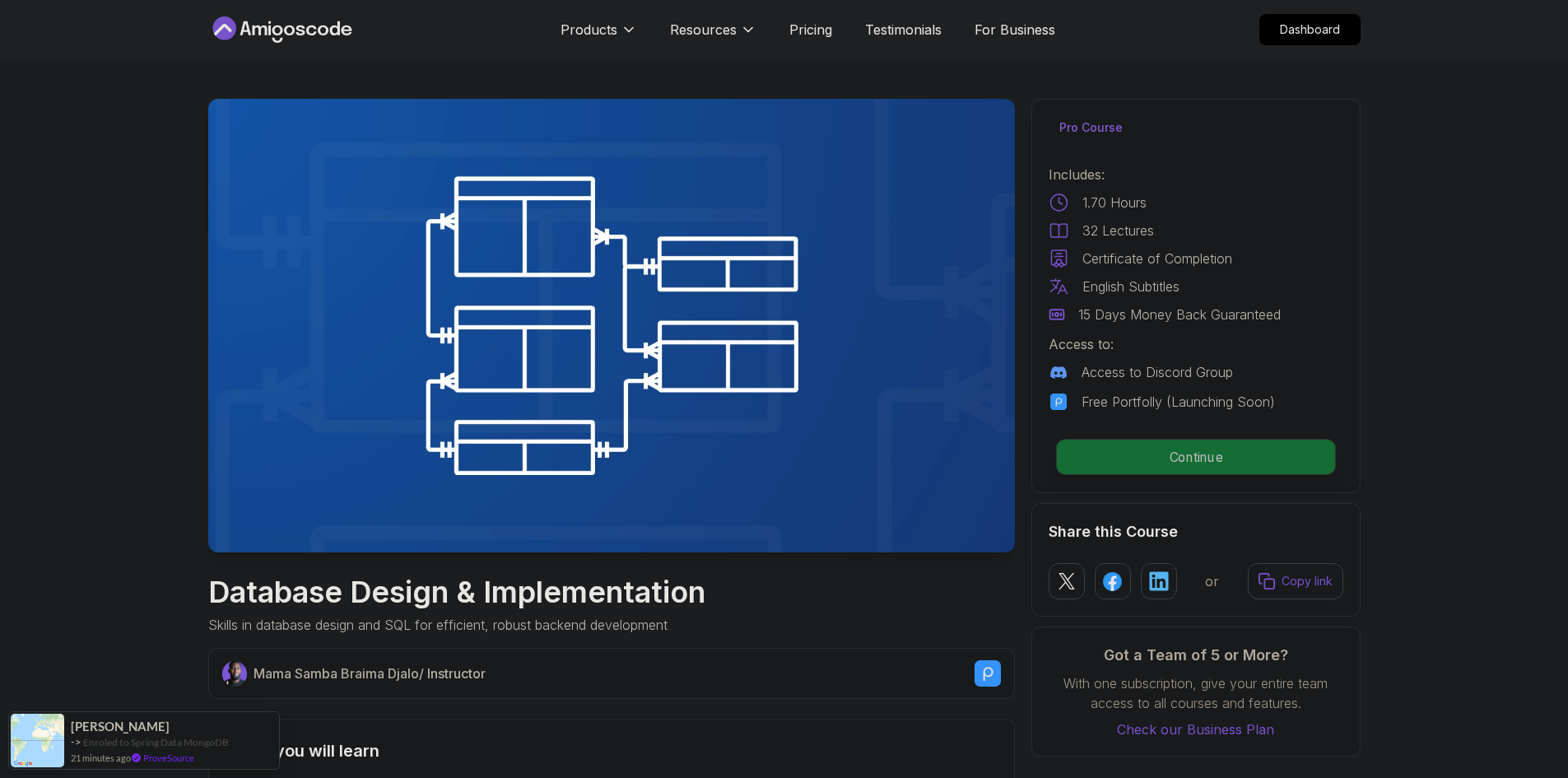 click on "Continue" at bounding box center (1195, 457) 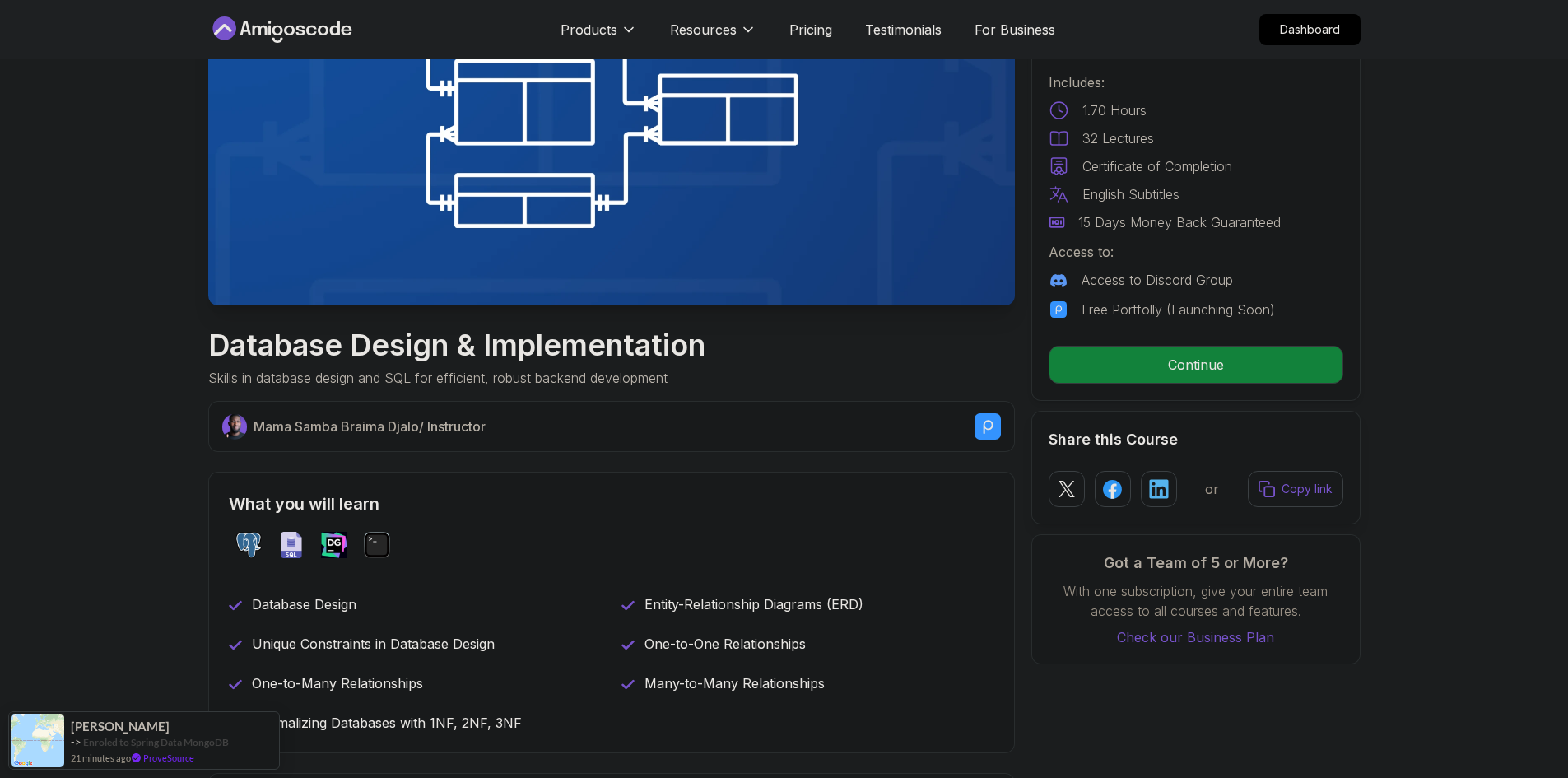 scroll, scrollTop: 329, scrollLeft: 0, axis: vertical 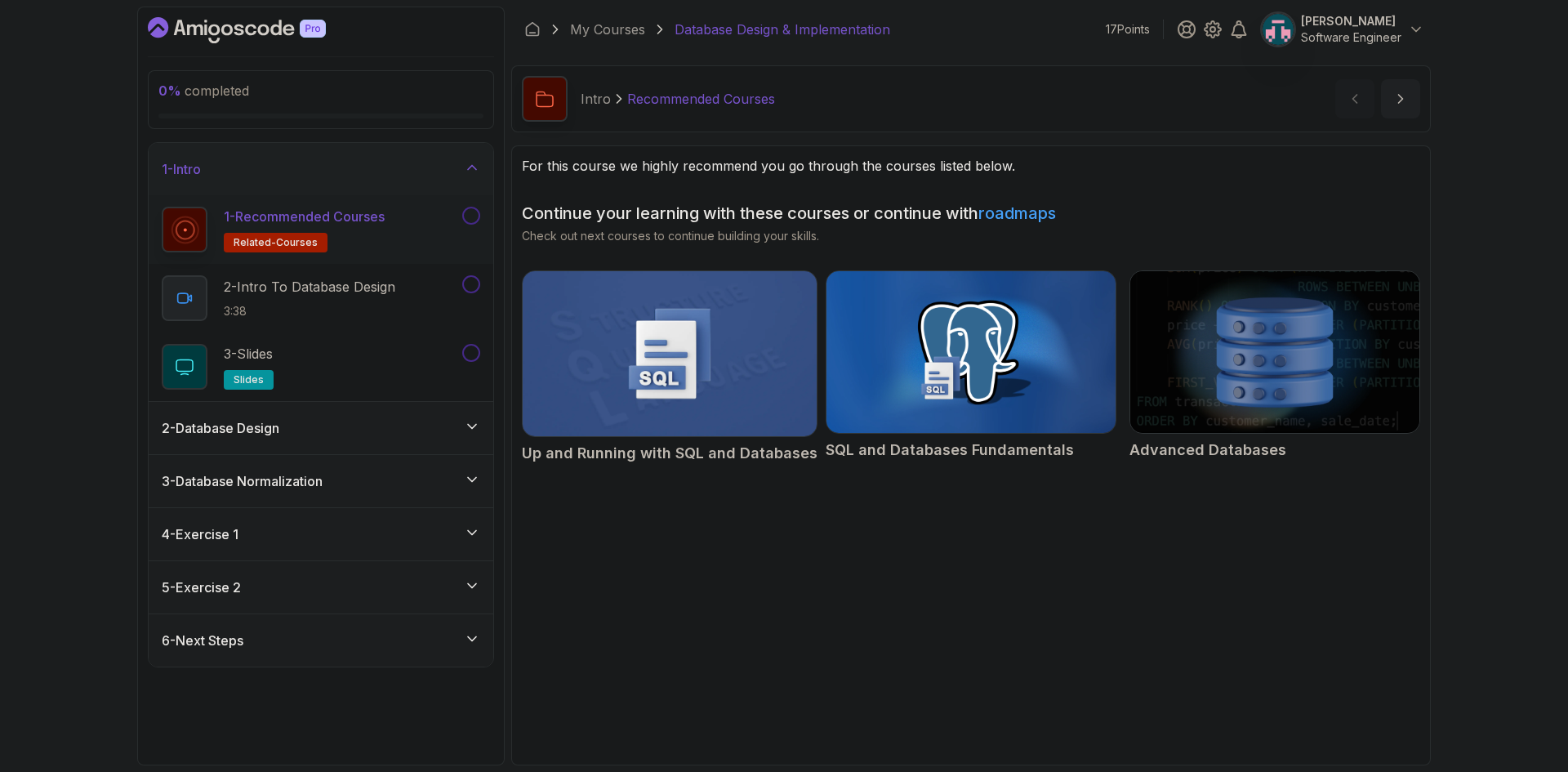 click on "Recommended Courses" at bounding box center (701, 99) 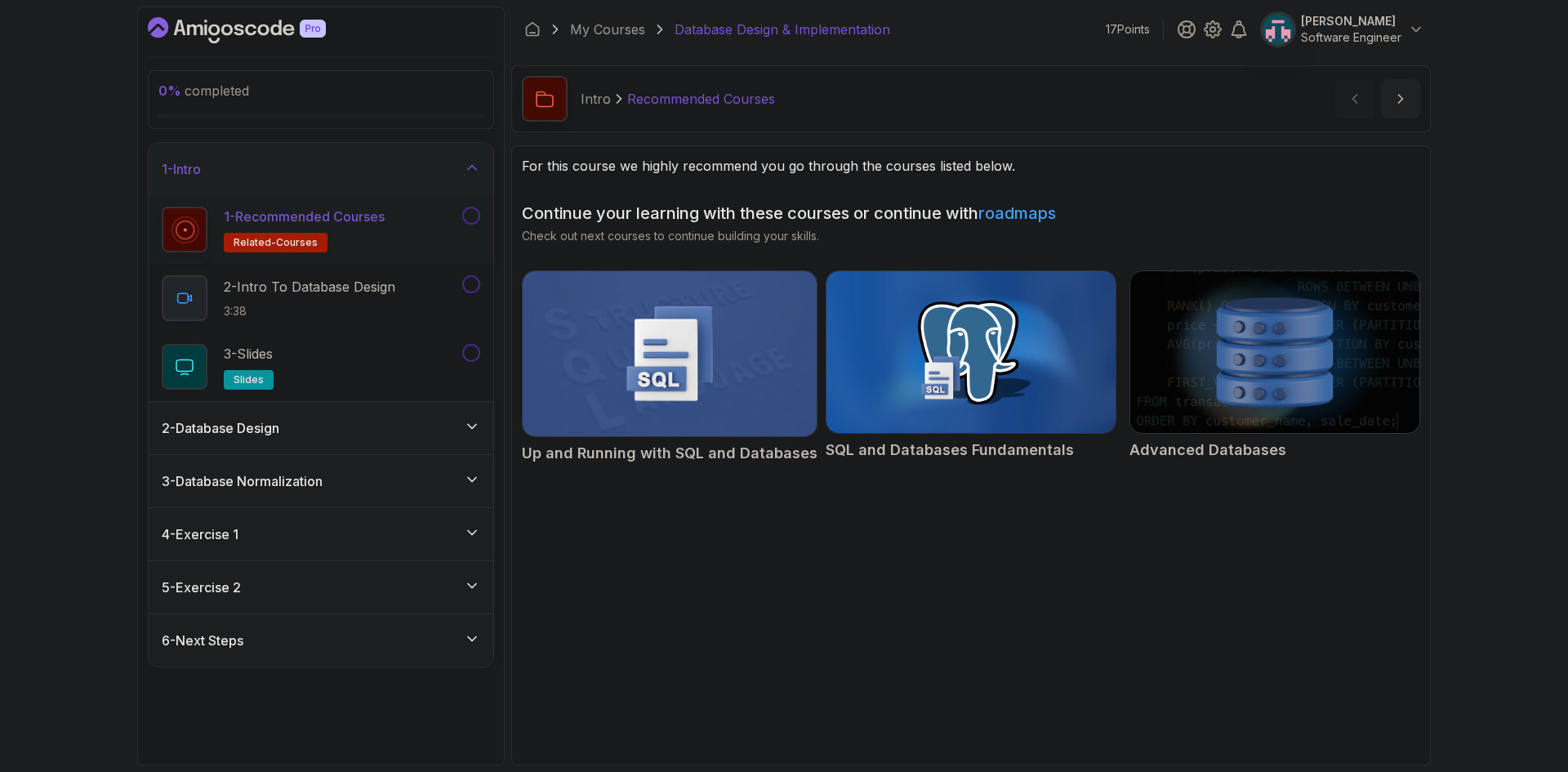 click at bounding box center [670, 354] 